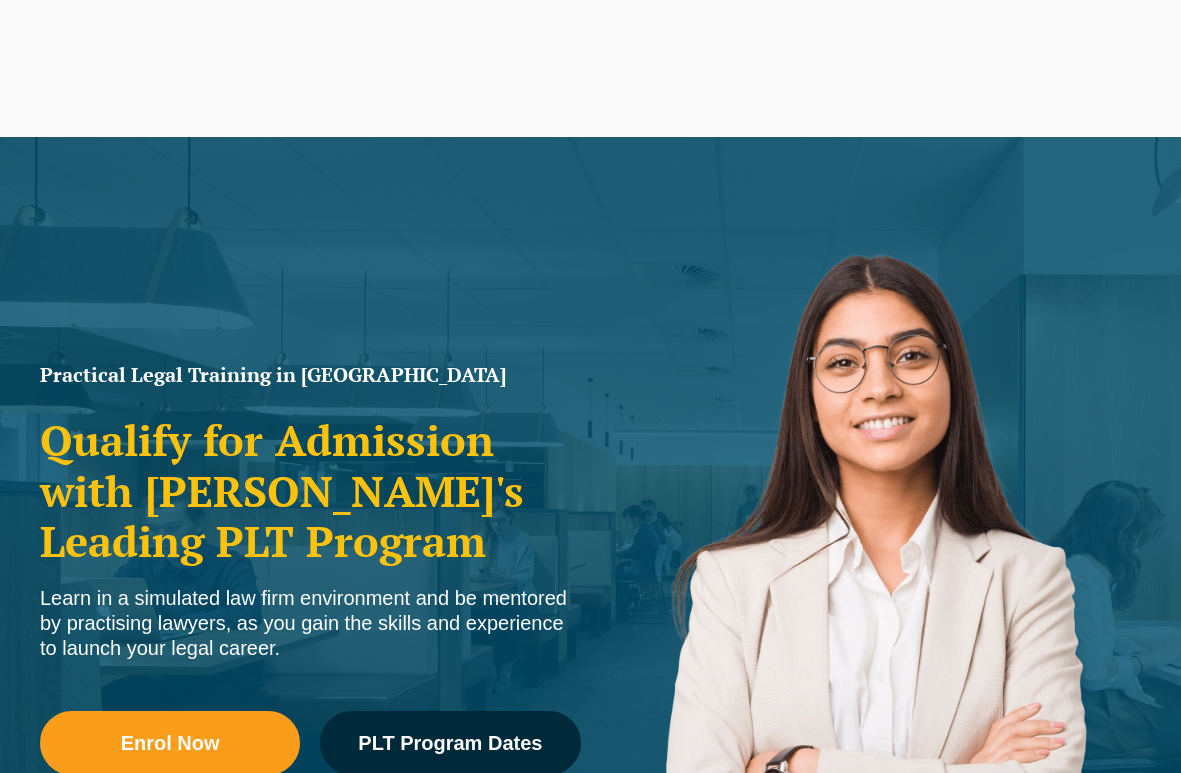 scroll, scrollTop: 0, scrollLeft: 0, axis: both 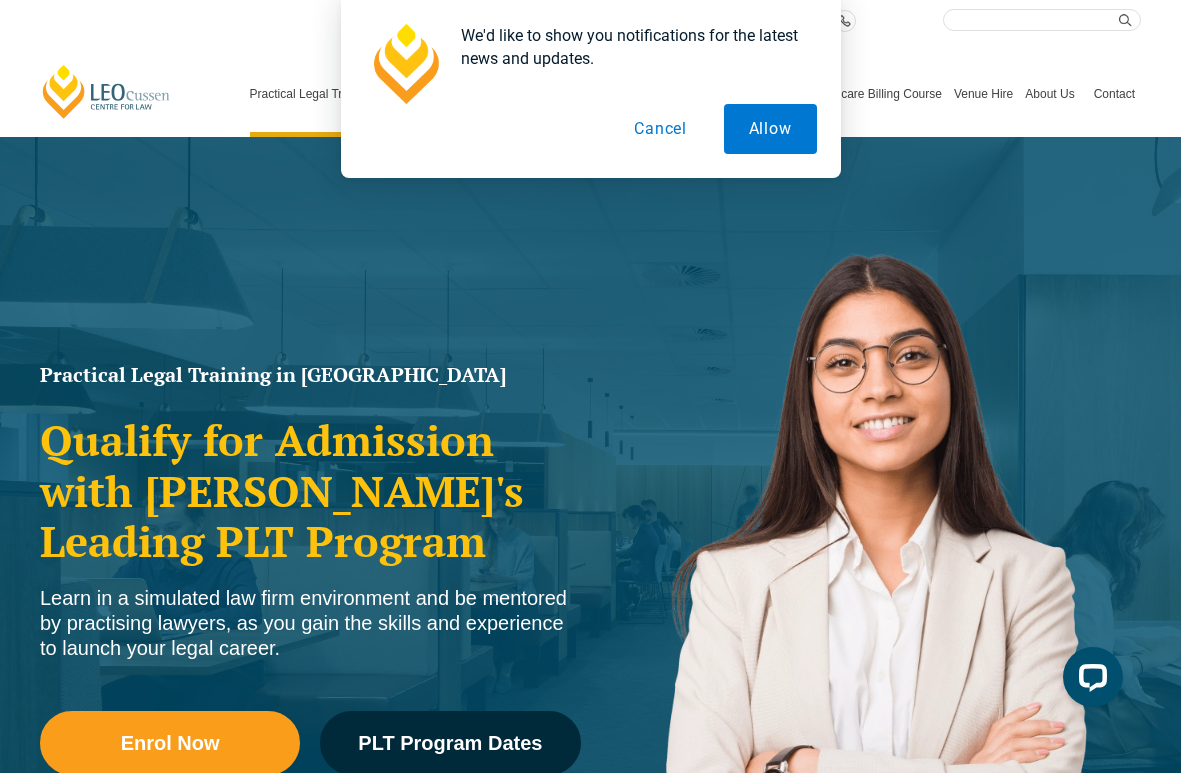 click on "Cancel" at bounding box center [660, 129] 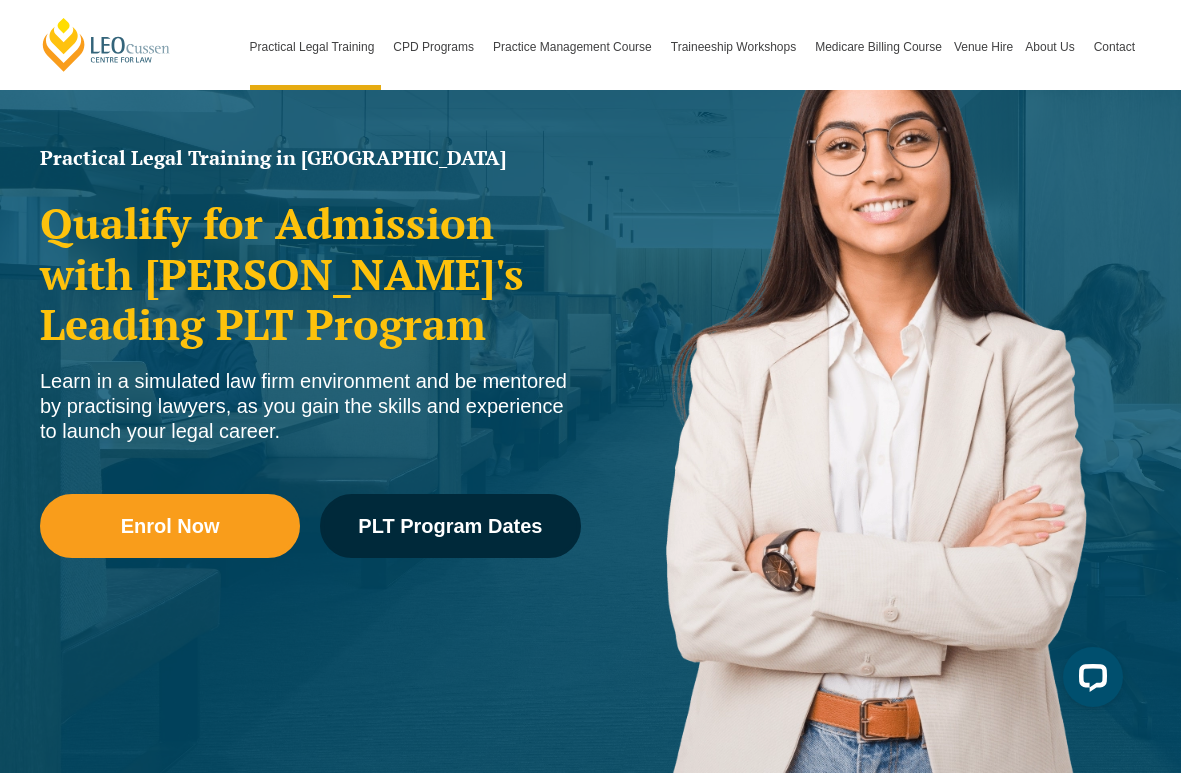 scroll, scrollTop: 262, scrollLeft: 0, axis: vertical 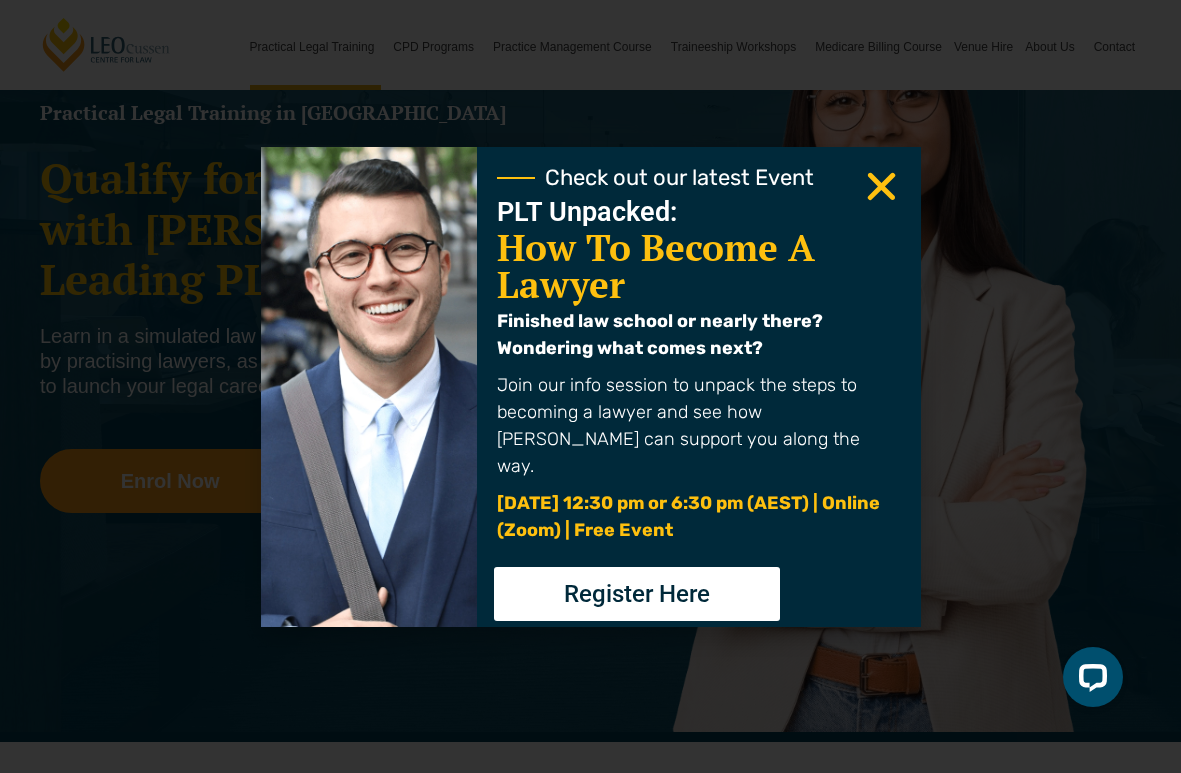 click 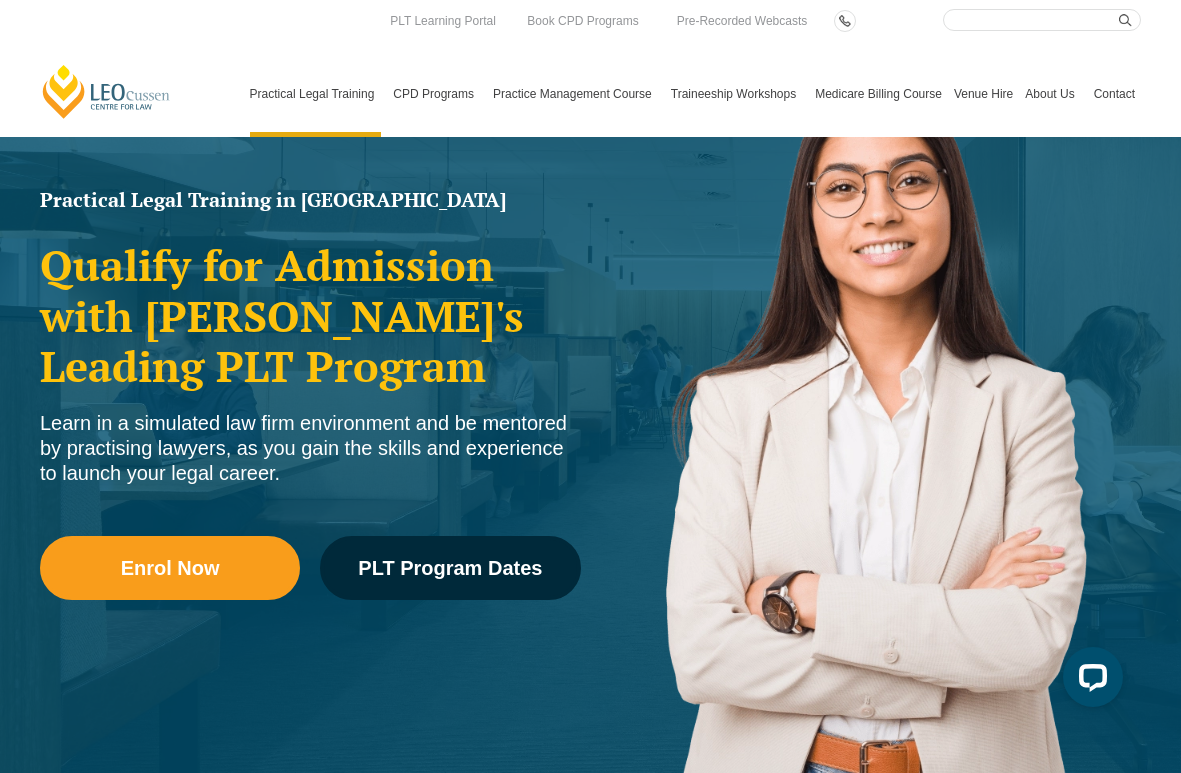 scroll, scrollTop: 0, scrollLeft: 0, axis: both 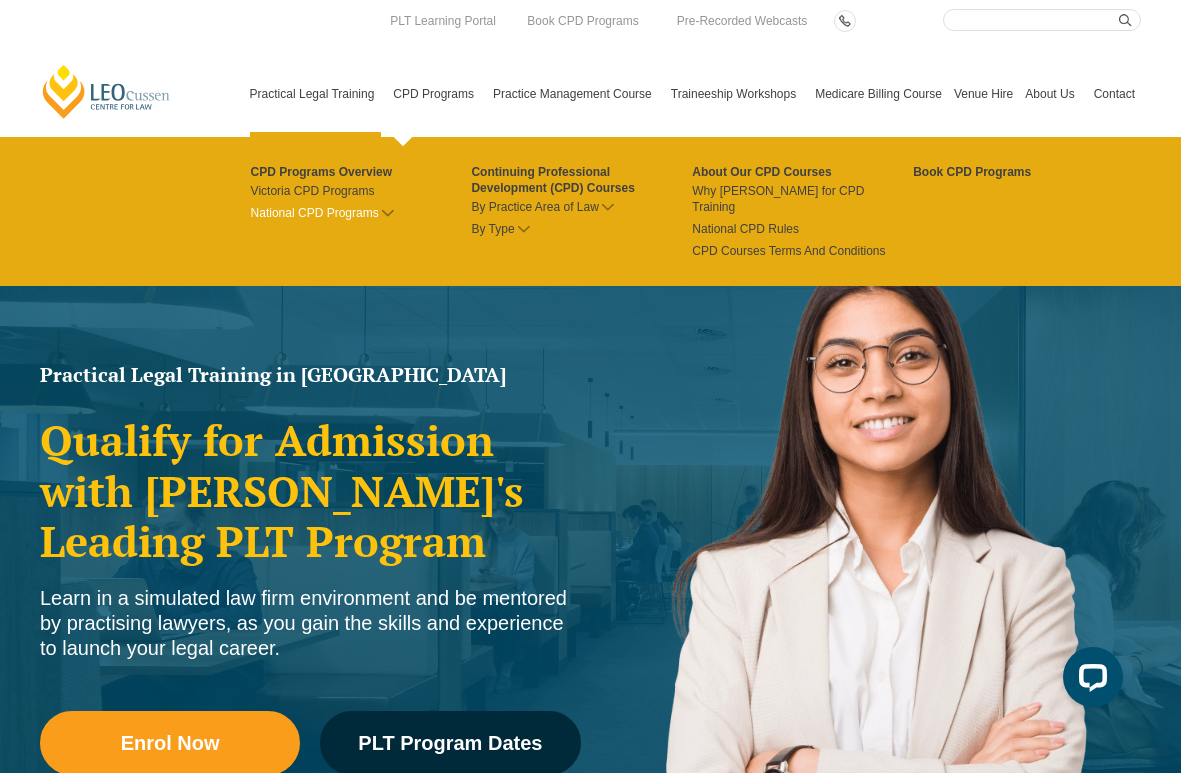 click on "National CPD Programs" at bounding box center (361, 213) 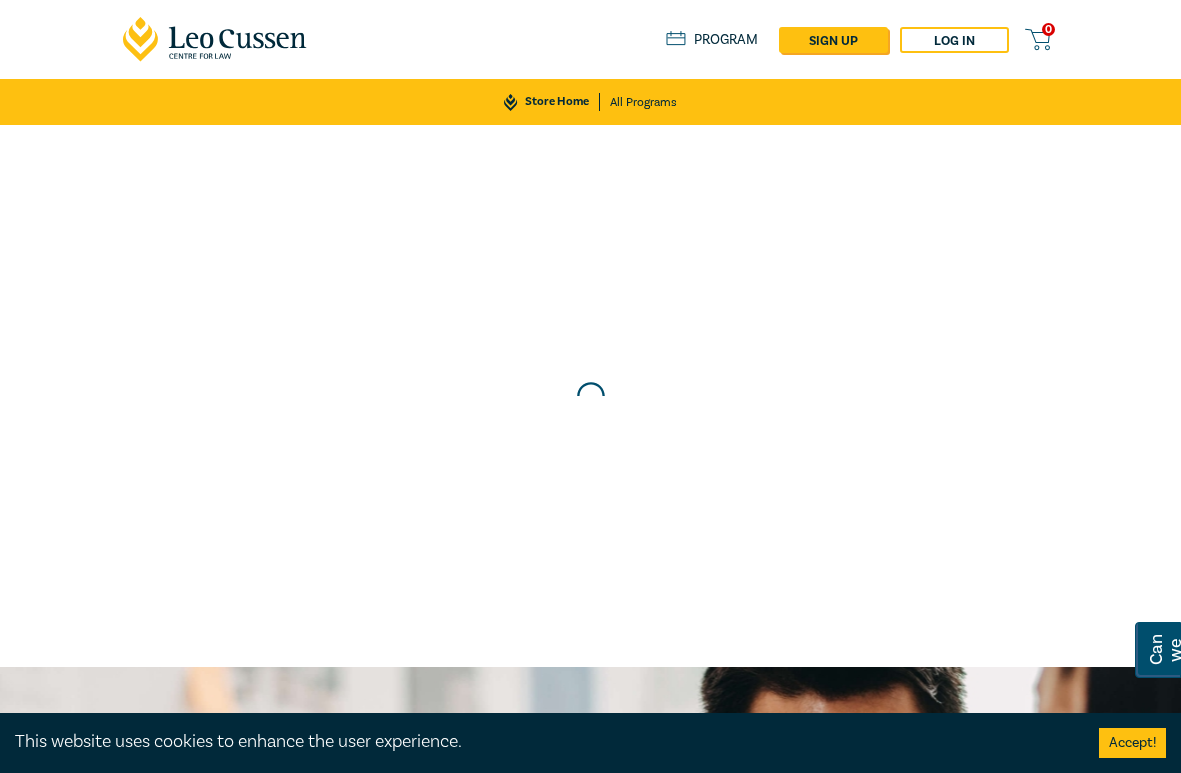 scroll, scrollTop: 0, scrollLeft: 0, axis: both 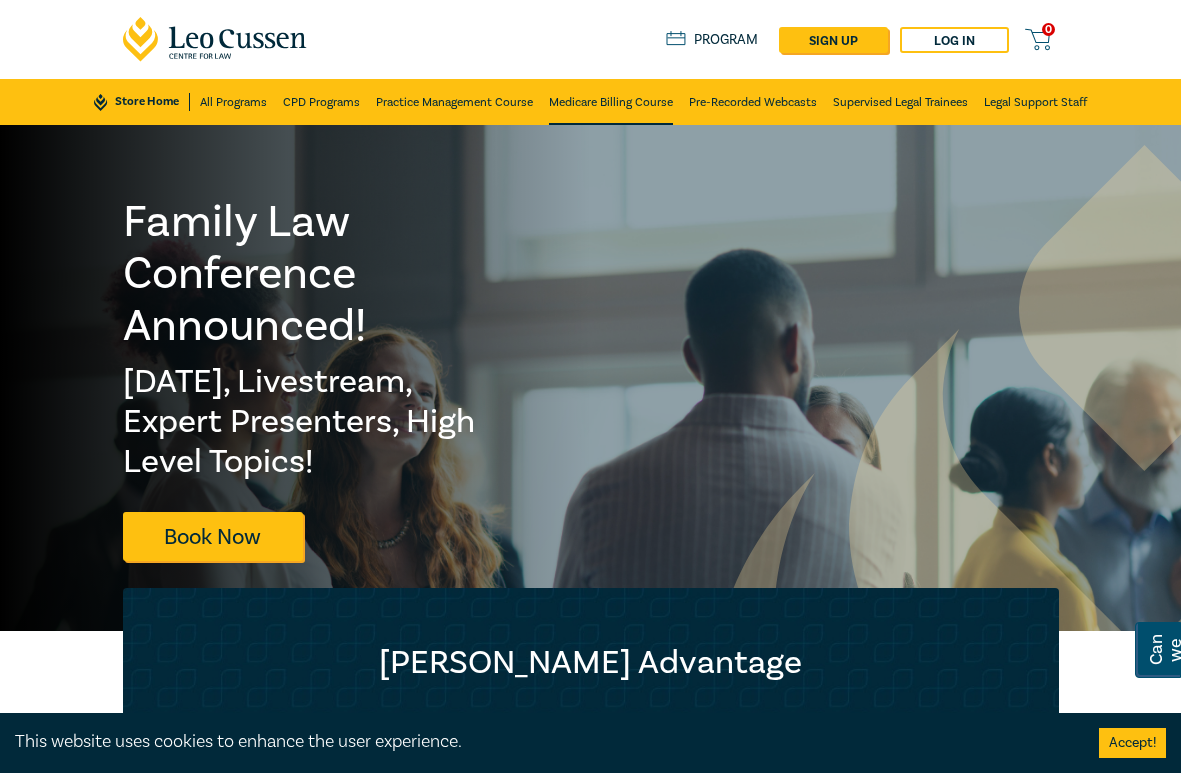 click on "Medicare Billing Course" at bounding box center (611, 102) 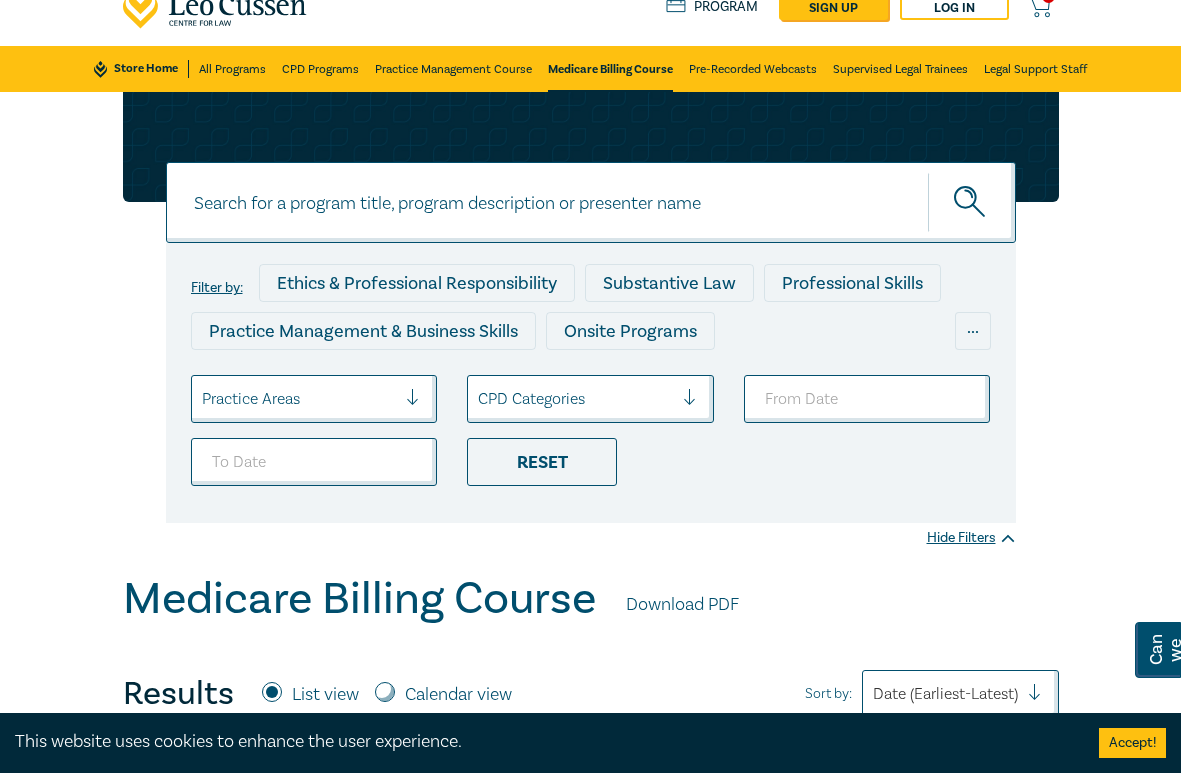 scroll, scrollTop: 0, scrollLeft: 0, axis: both 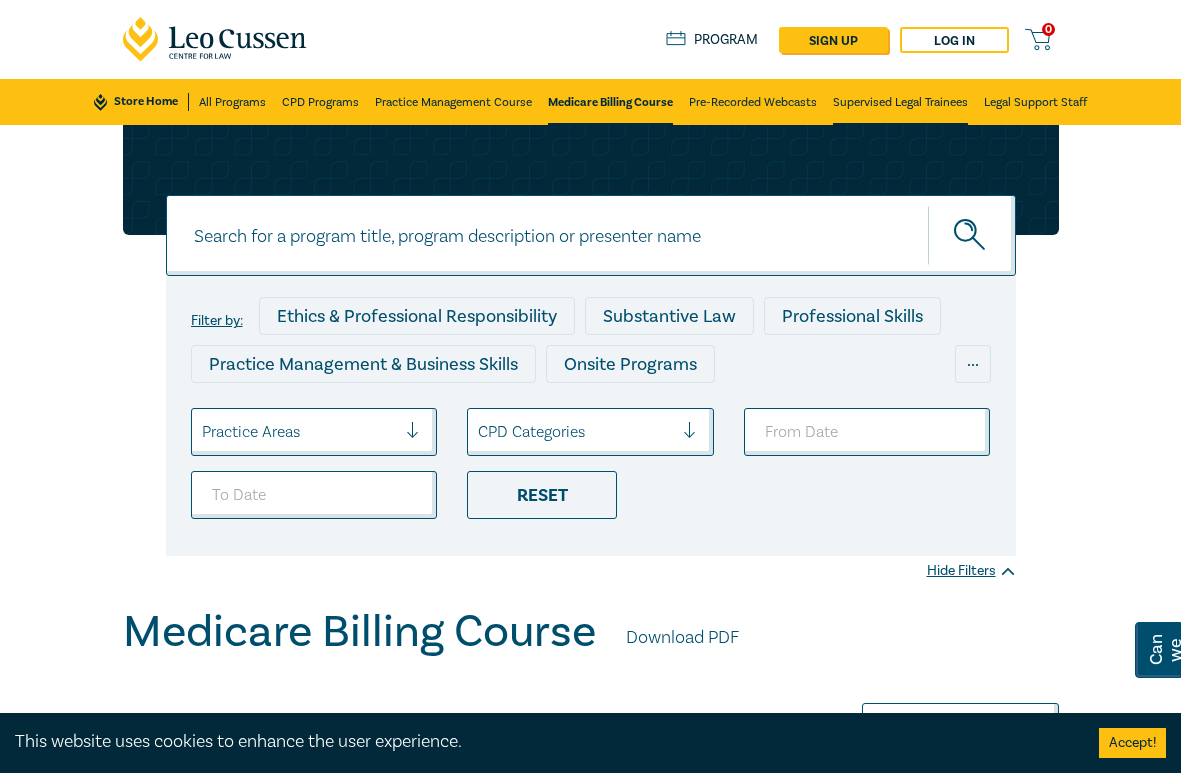 click on "Supervised Legal Trainees" at bounding box center (900, 102) 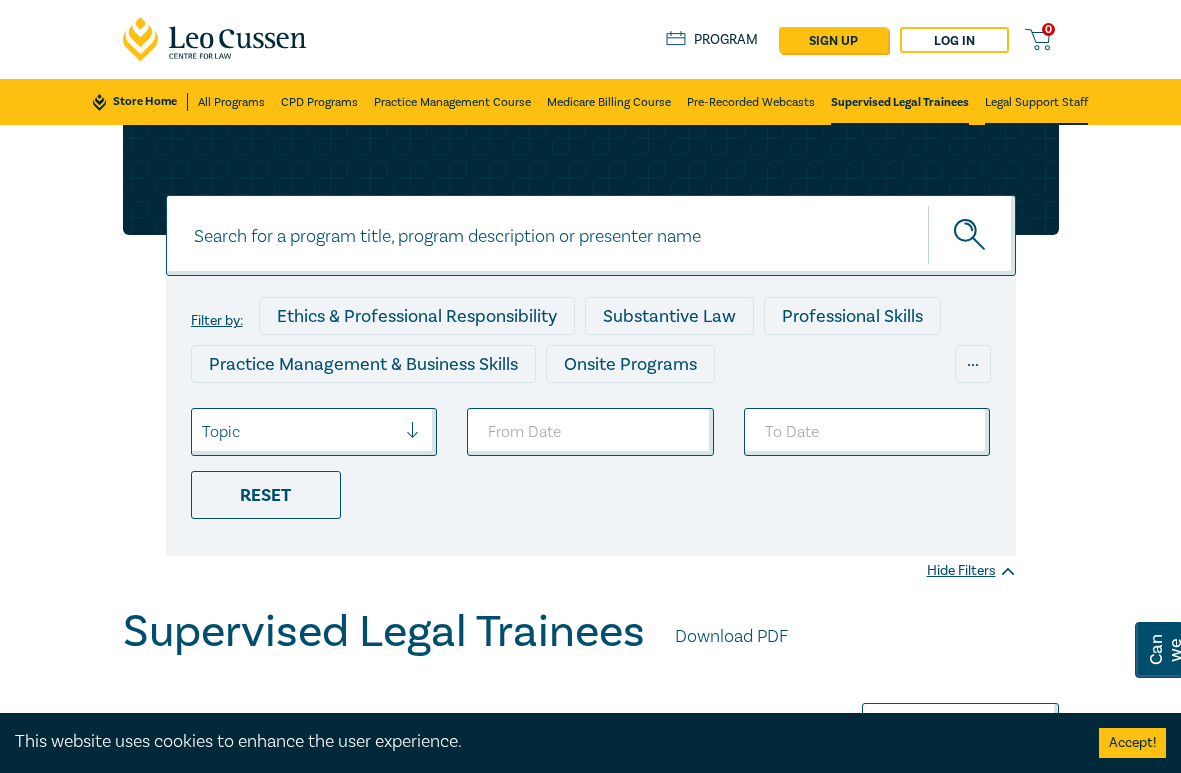 click on "Legal Support Staff" at bounding box center (1036, 102) 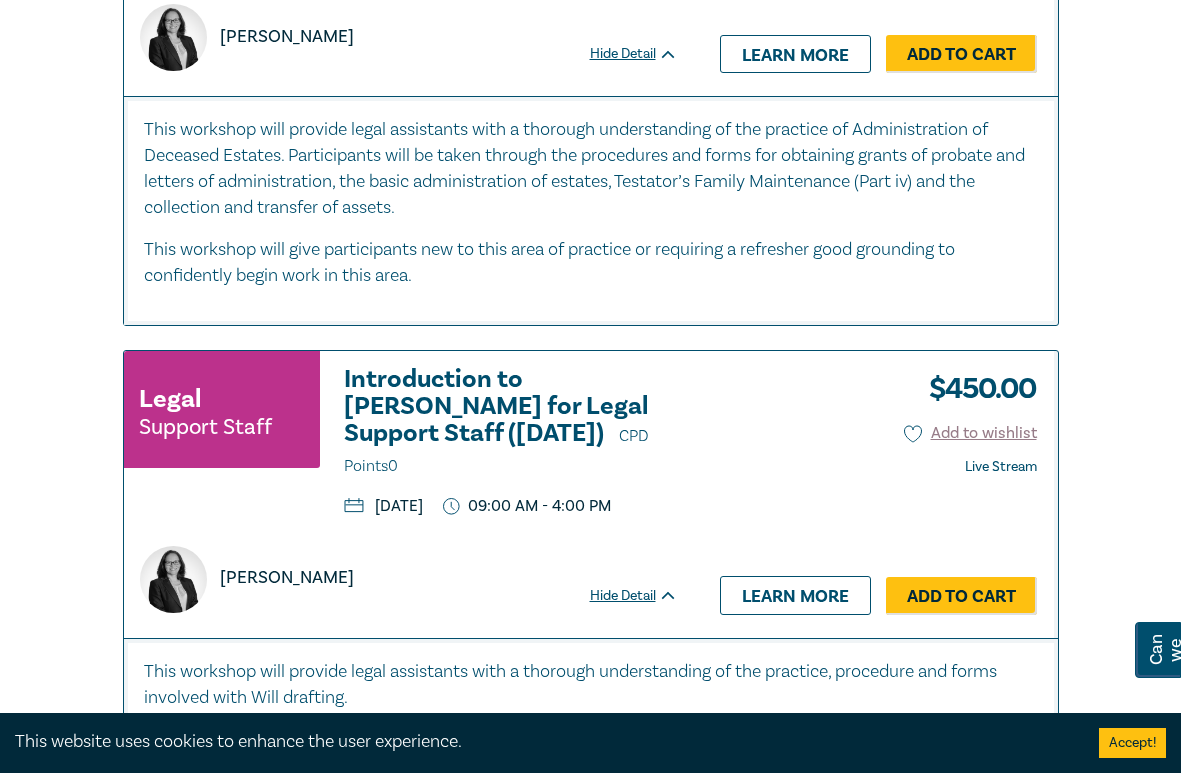 scroll, scrollTop: 0, scrollLeft: 0, axis: both 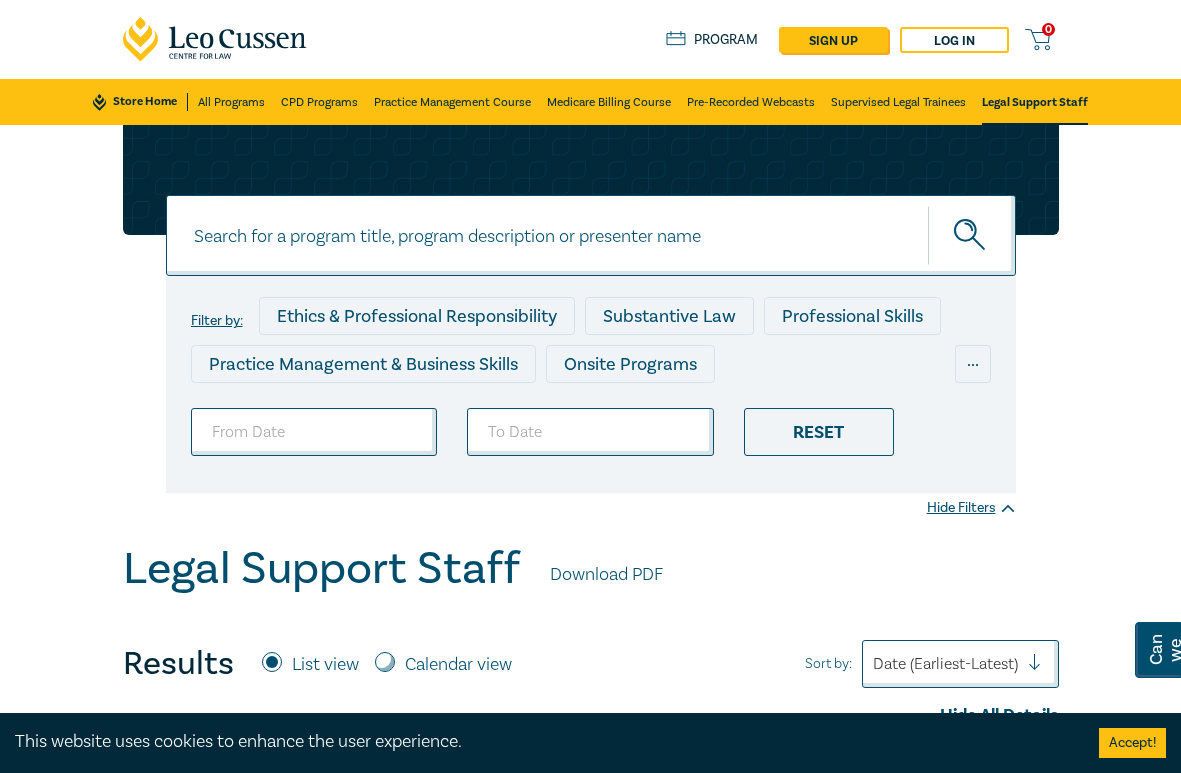 click 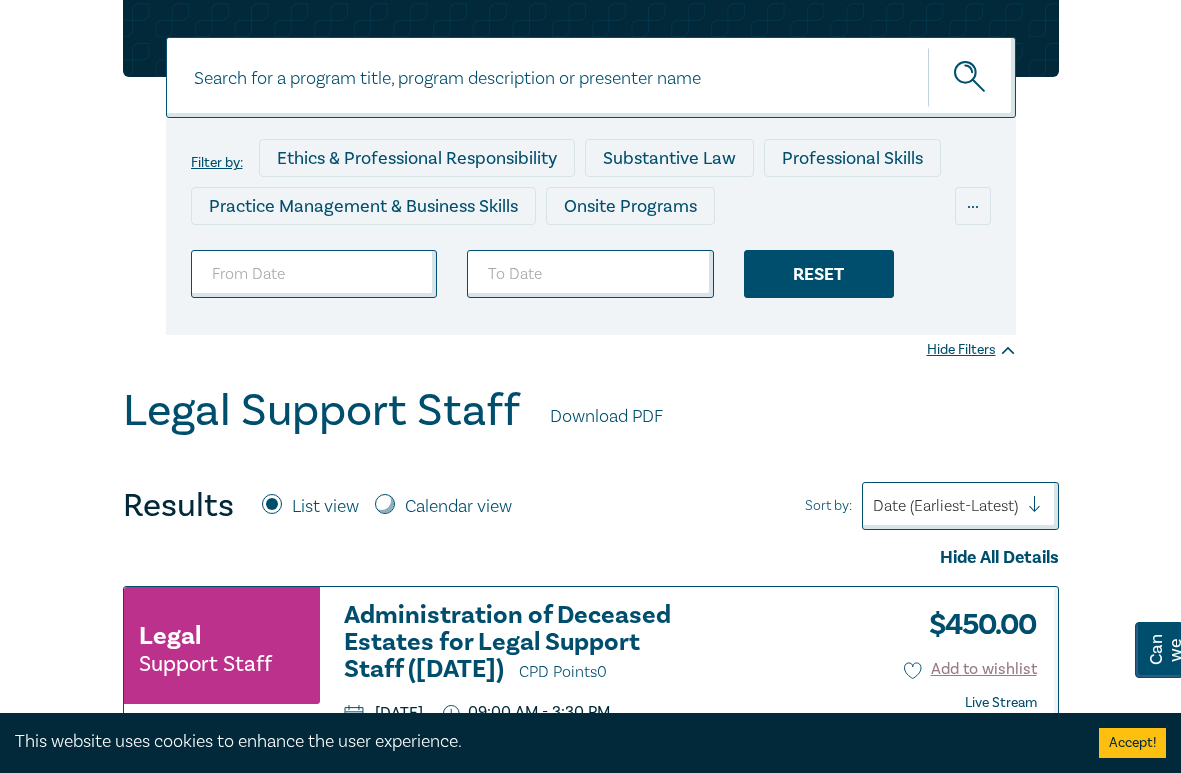 scroll, scrollTop: 0, scrollLeft: 0, axis: both 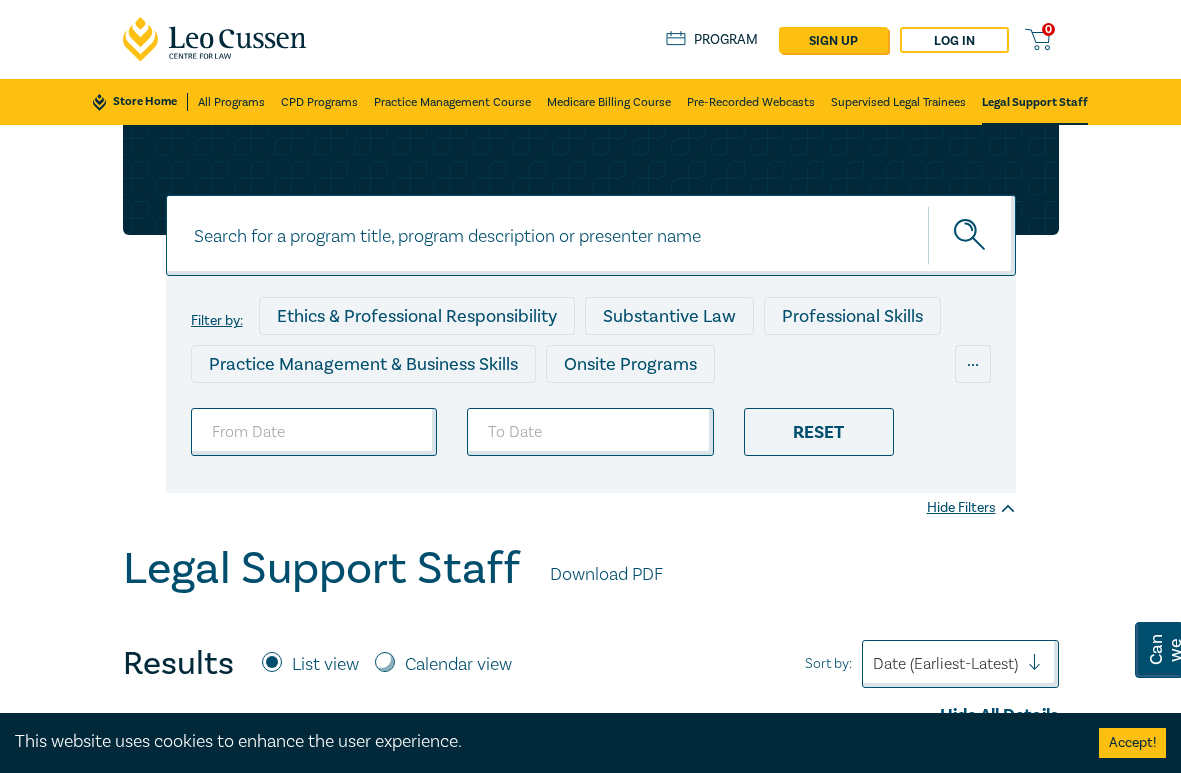 click 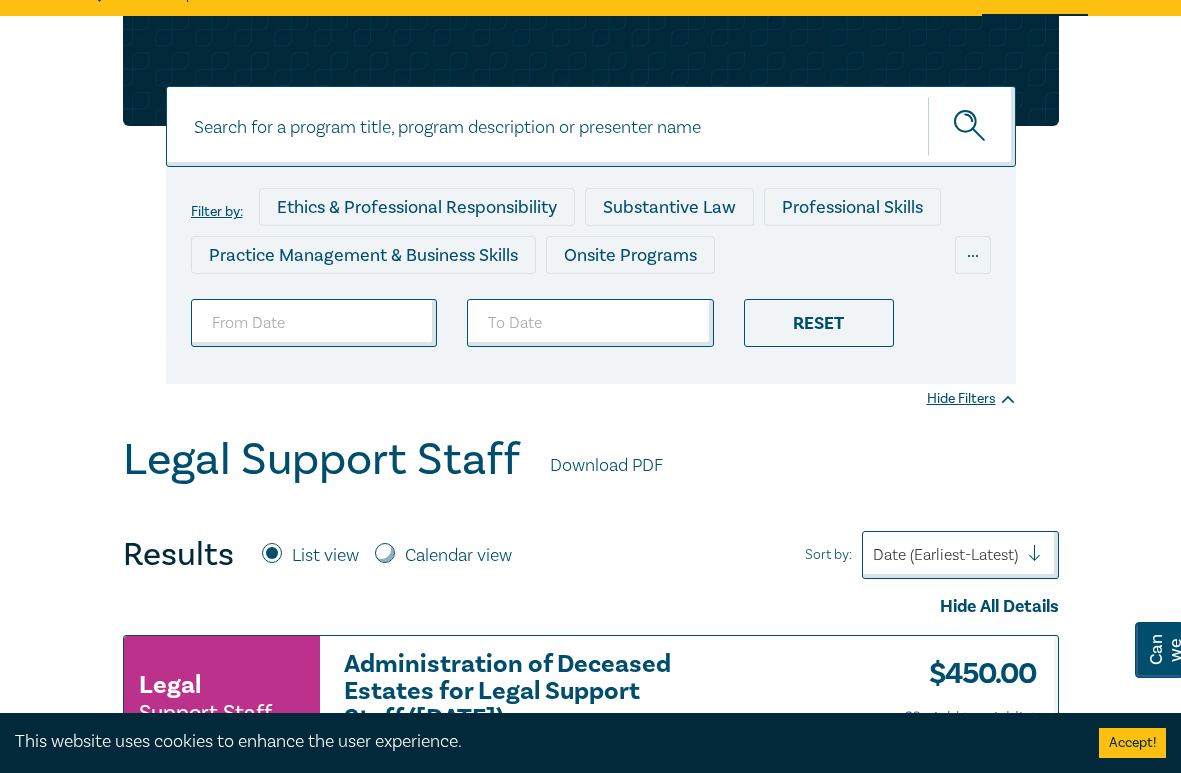 scroll, scrollTop: 0, scrollLeft: 0, axis: both 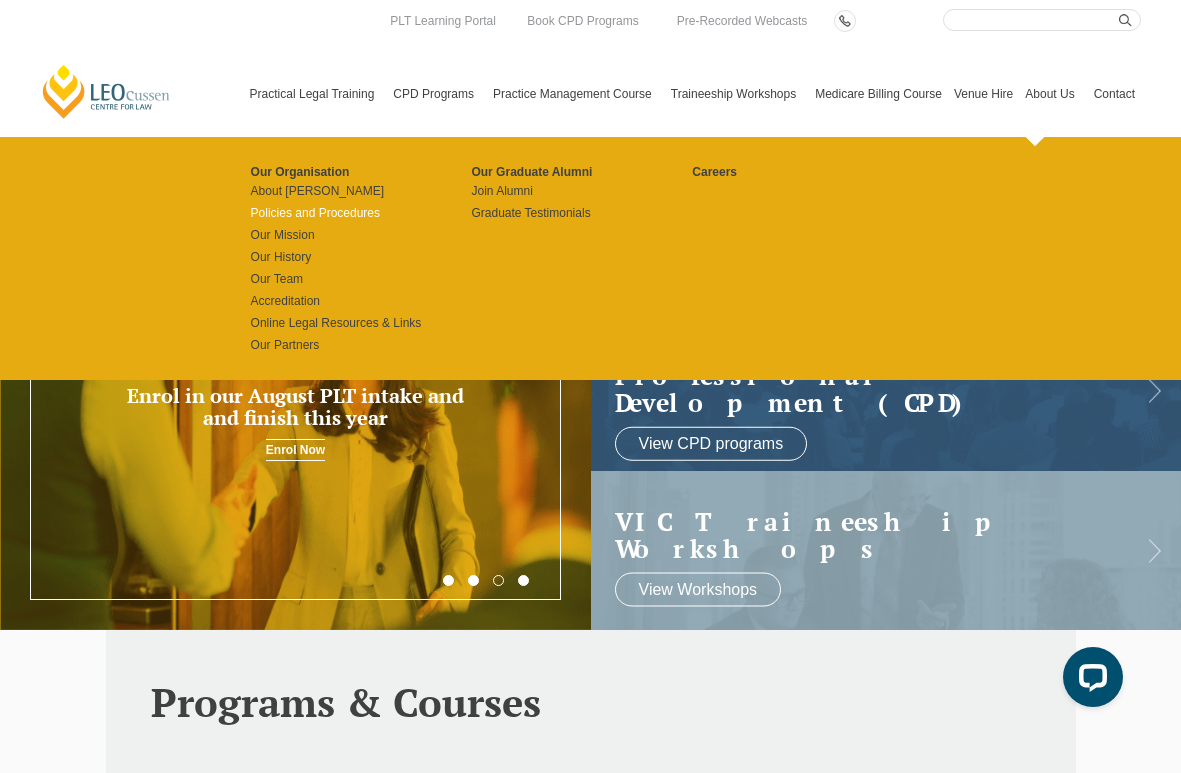 click on "Policies and Procedures" at bounding box center (354, 213) 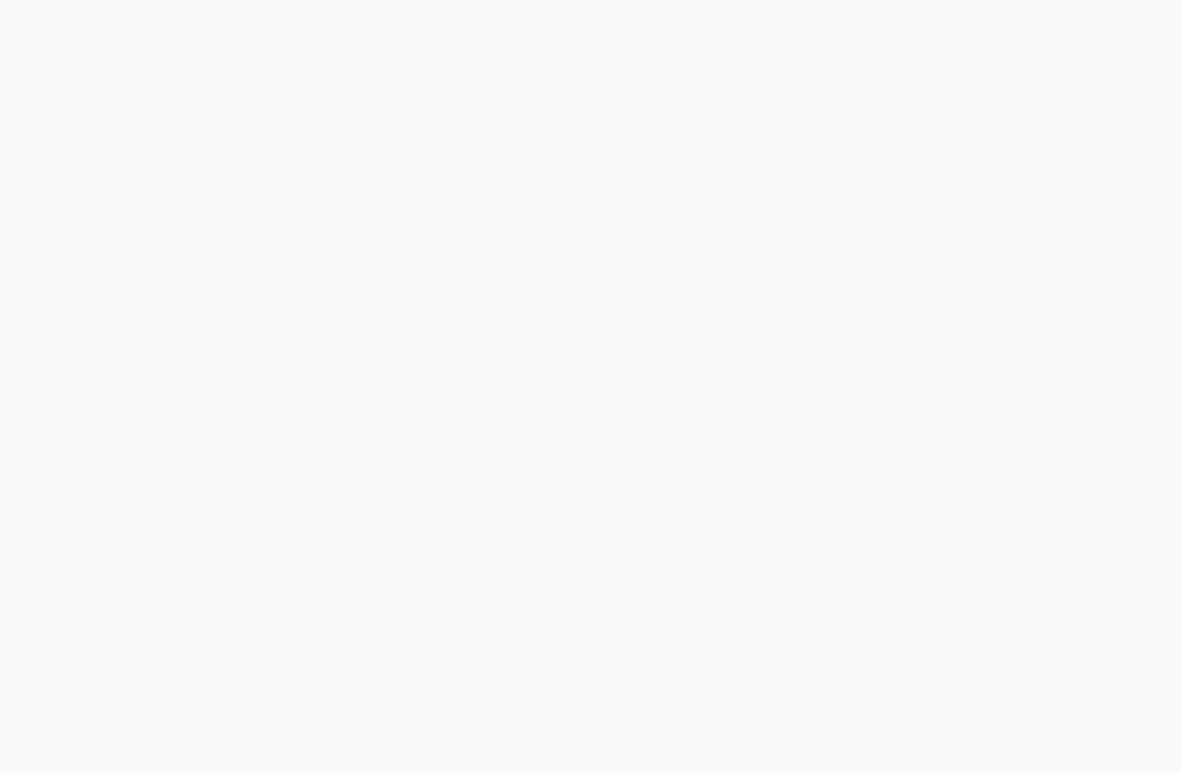 scroll, scrollTop: 0, scrollLeft: 0, axis: both 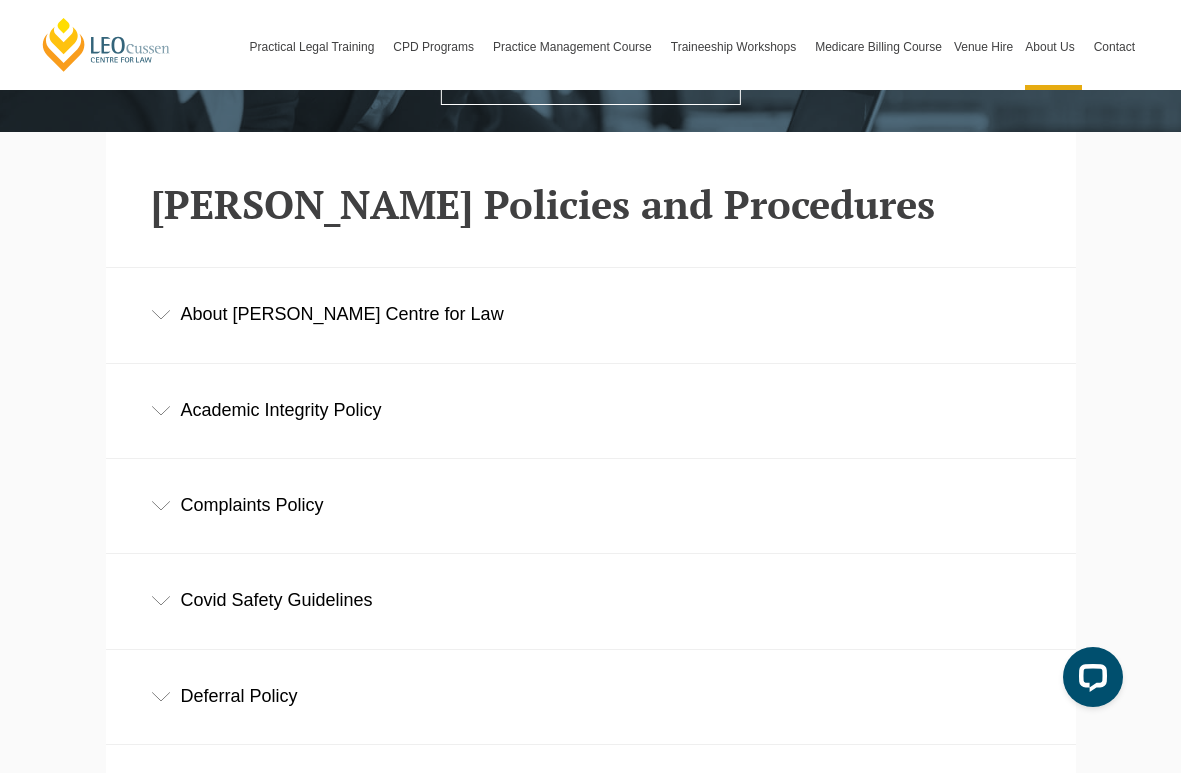 click on "About Leo Cussen Centre for Law" at bounding box center (591, 314) 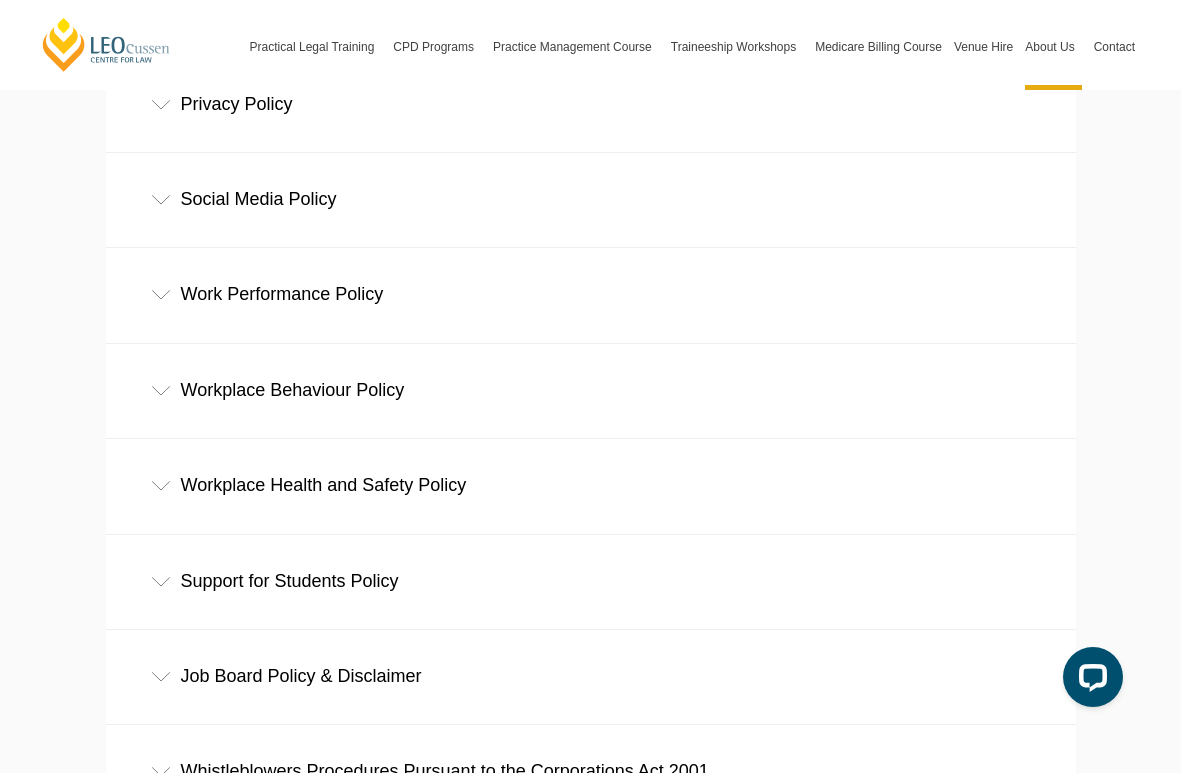 scroll, scrollTop: 1336, scrollLeft: 0, axis: vertical 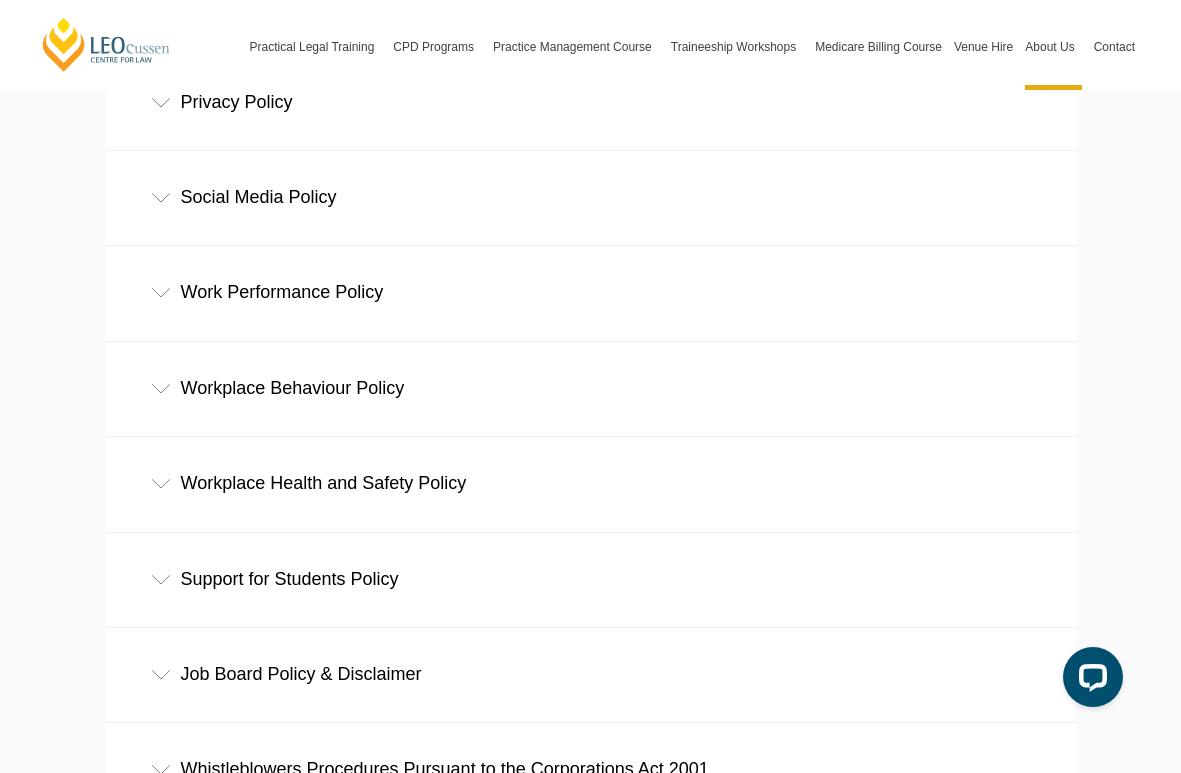 click 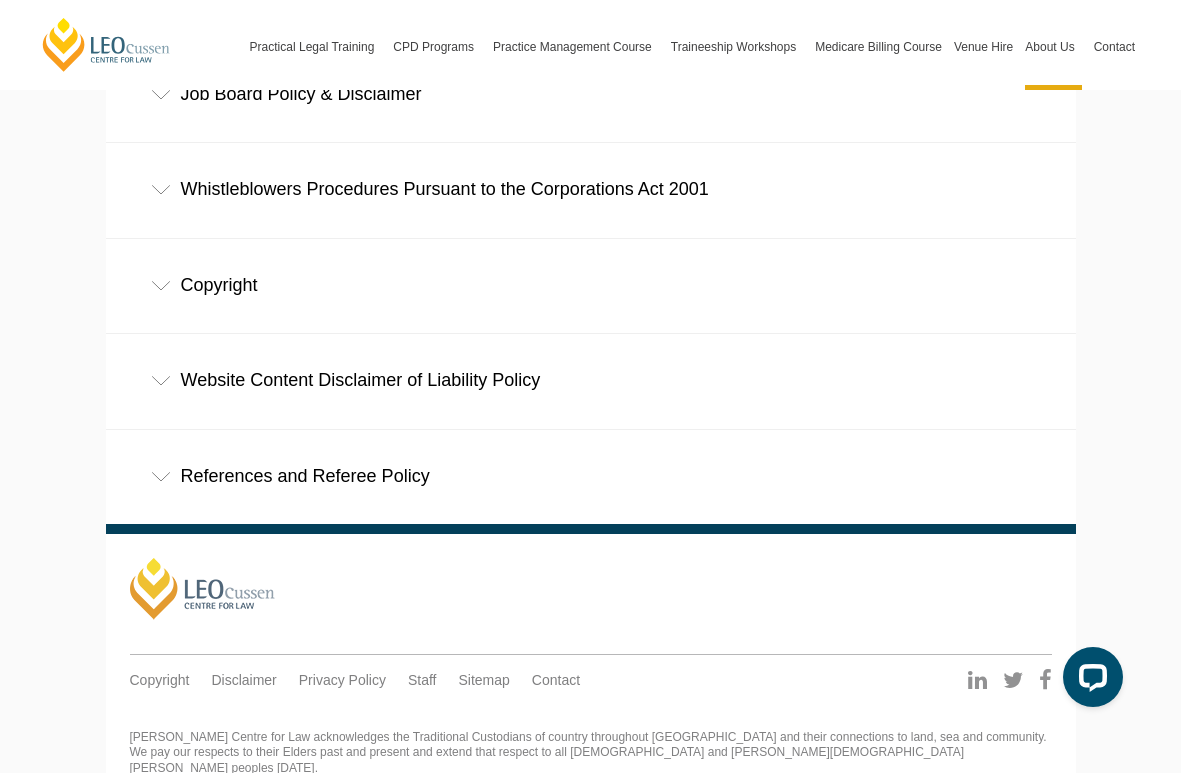 scroll, scrollTop: 2136, scrollLeft: 0, axis: vertical 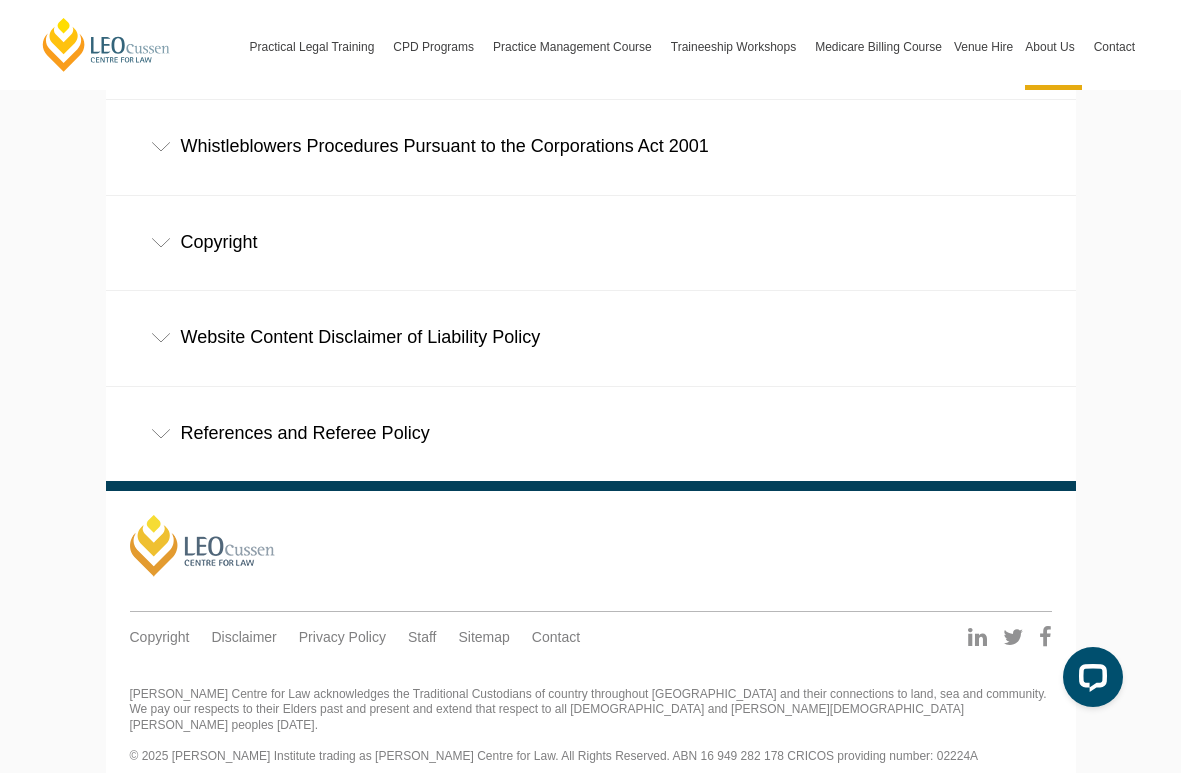 click 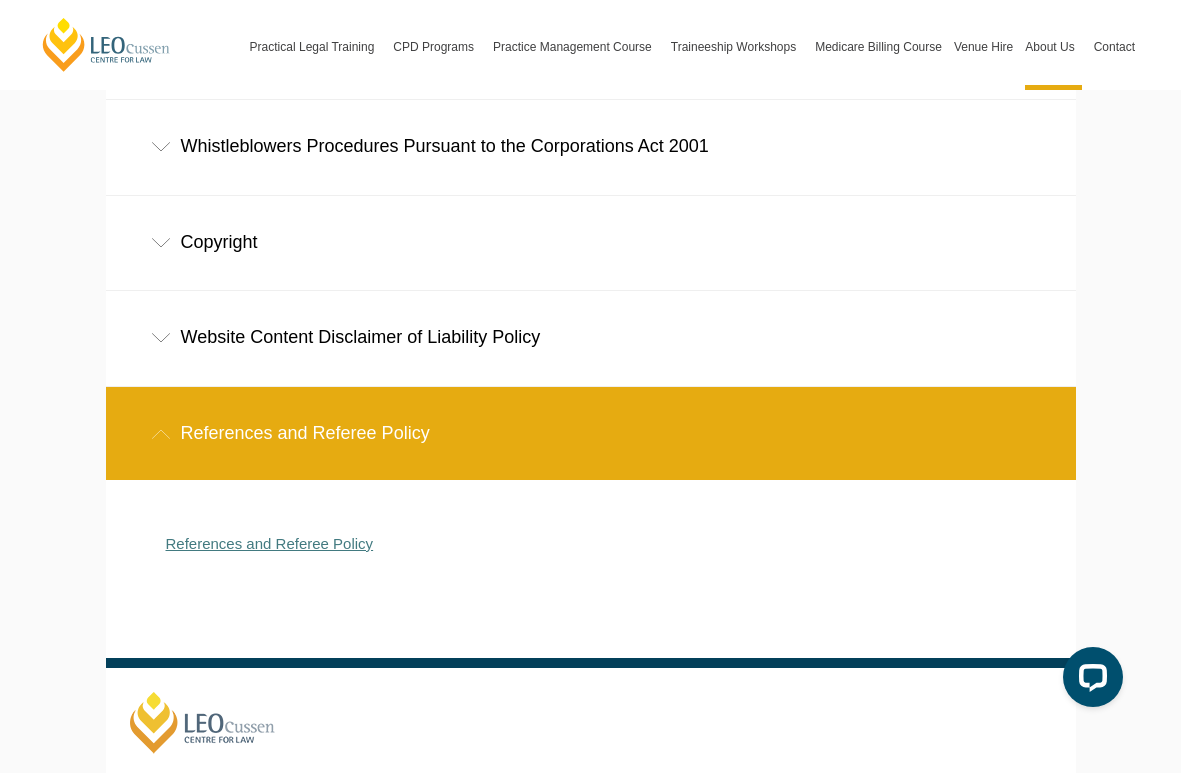 click on "References and Referee Policy" at bounding box center (270, 543) 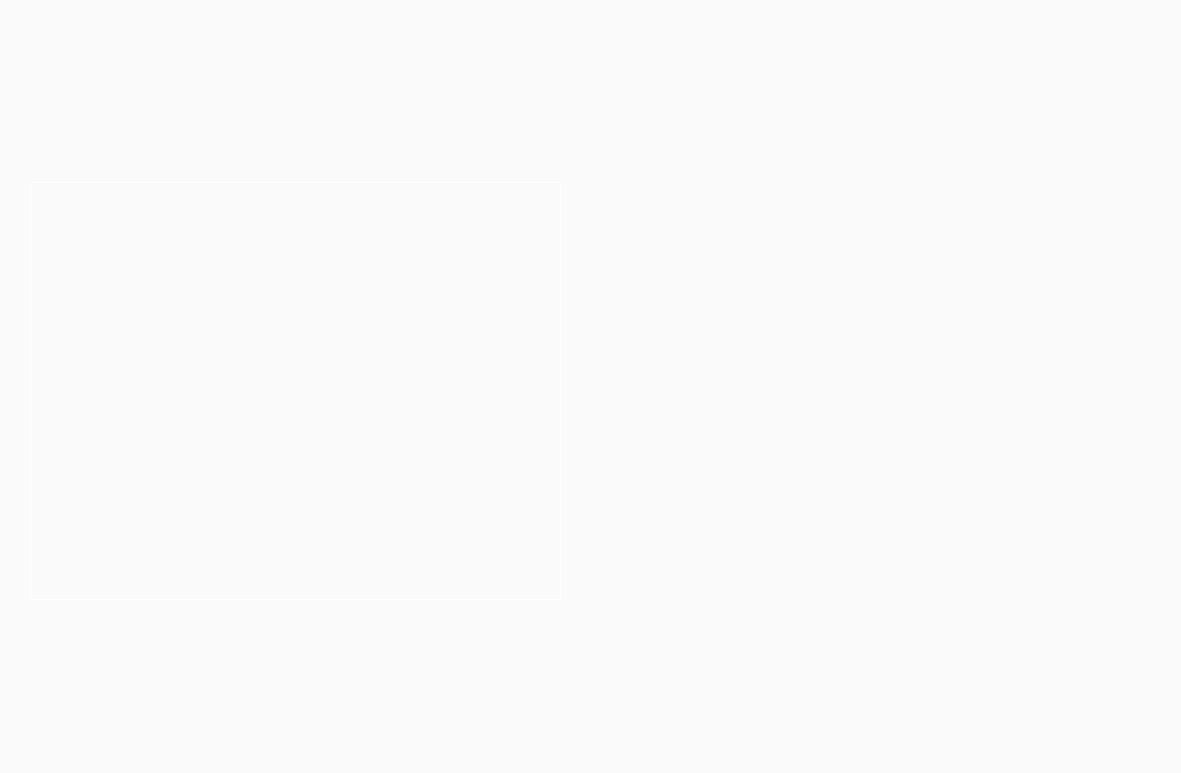 scroll, scrollTop: 0, scrollLeft: 0, axis: both 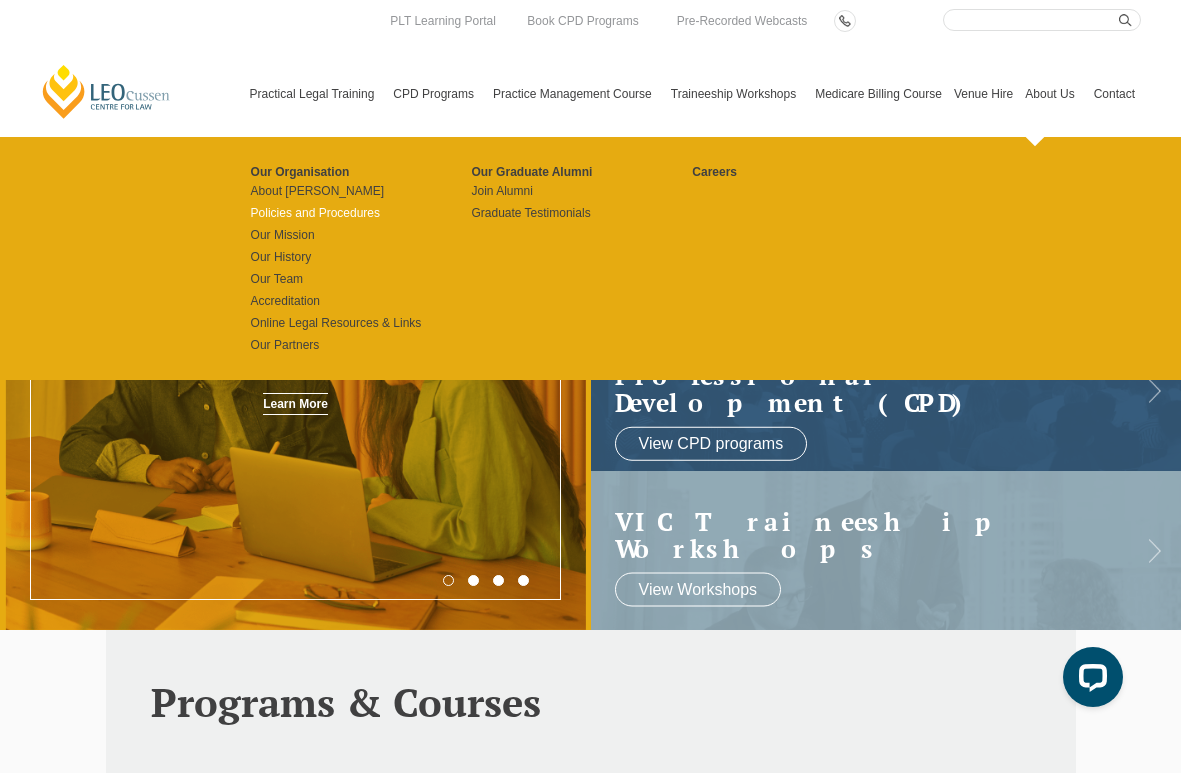 click on "Policies and Procedures" at bounding box center (354, 213) 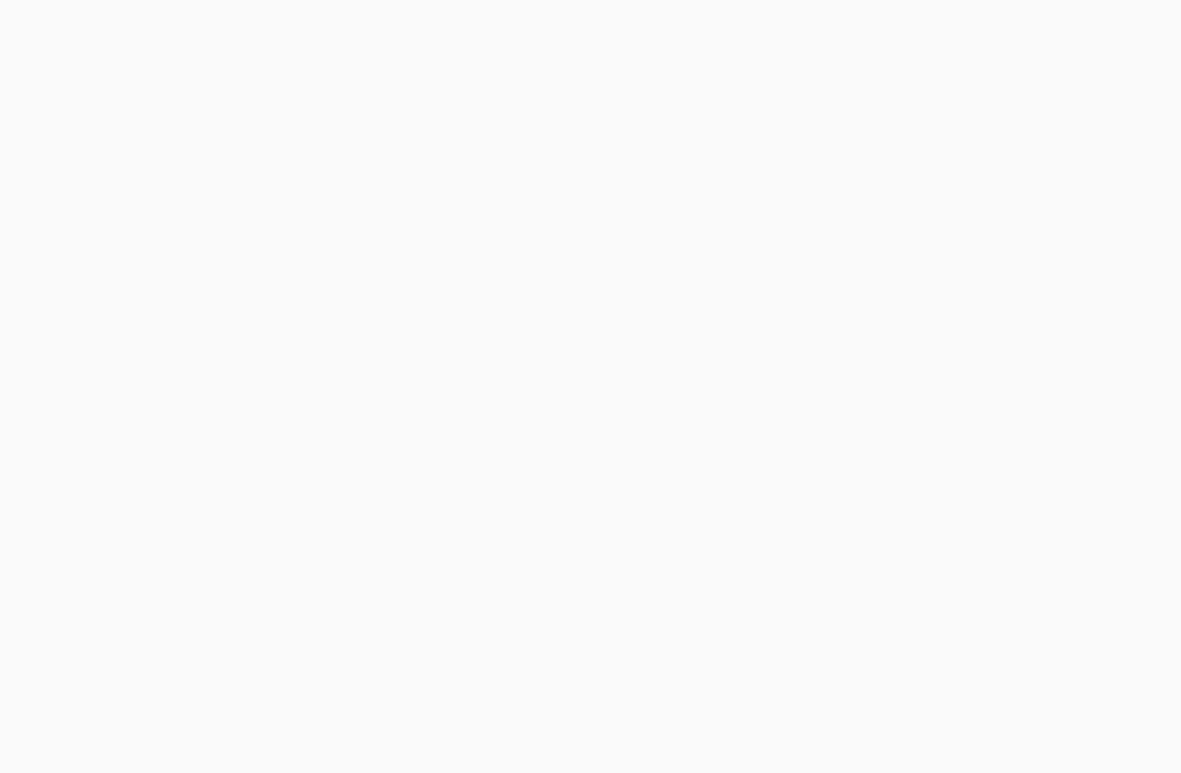scroll, scrollTop: 0, scrollLeft: 0, axis: both 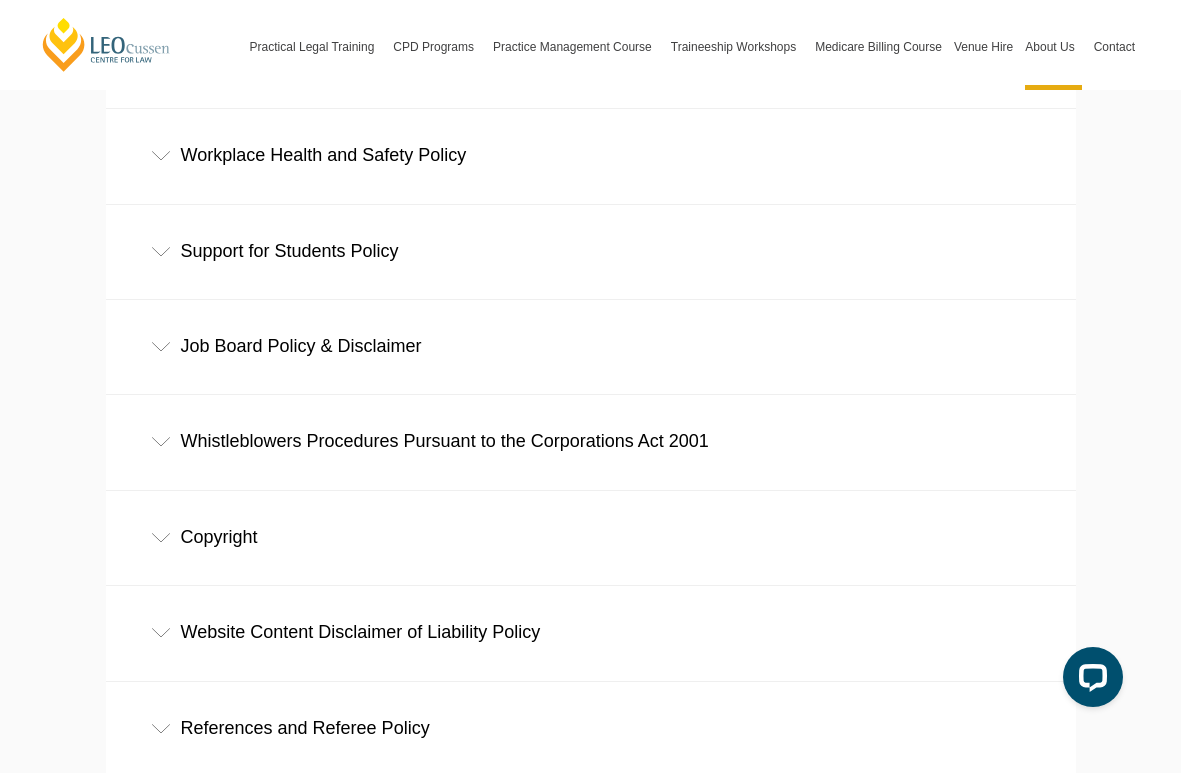 click on "Whistleblowers Procedures Pursuant to the Corporations Act 2001" at bounding box center [591, 441] 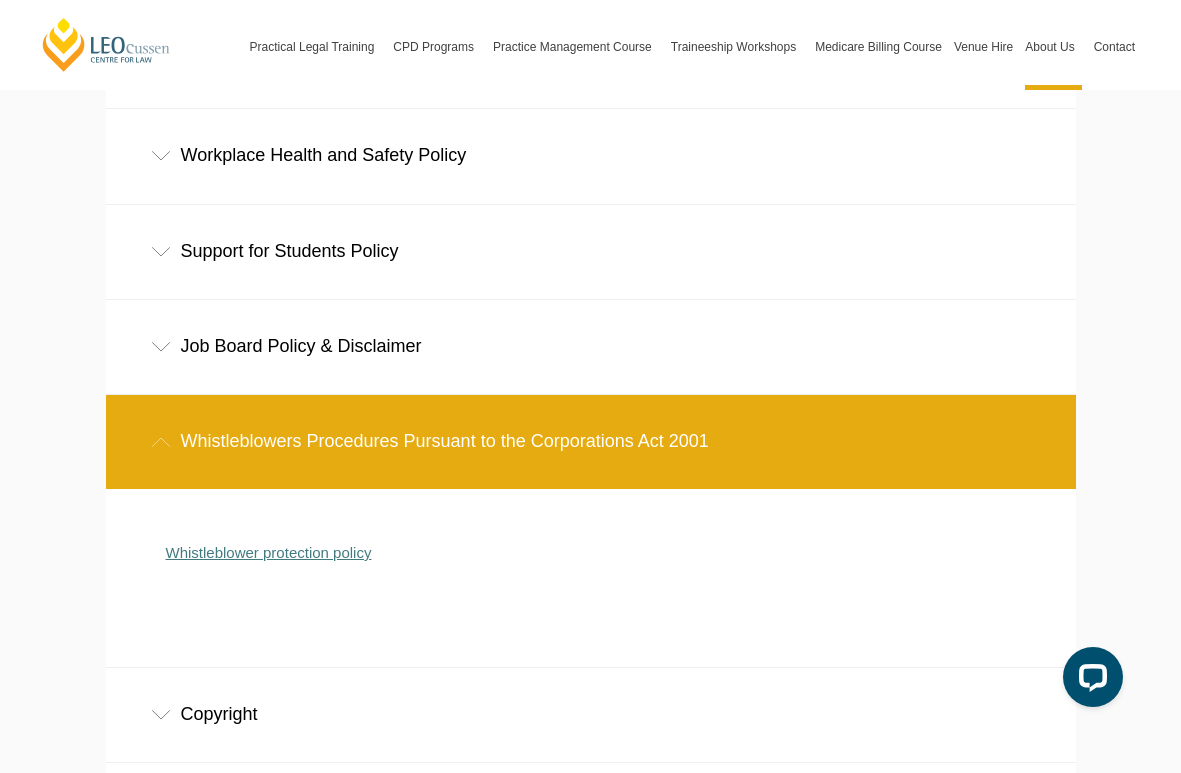 click on "Whistleblower protection policy" at bounding box center (269, 552) 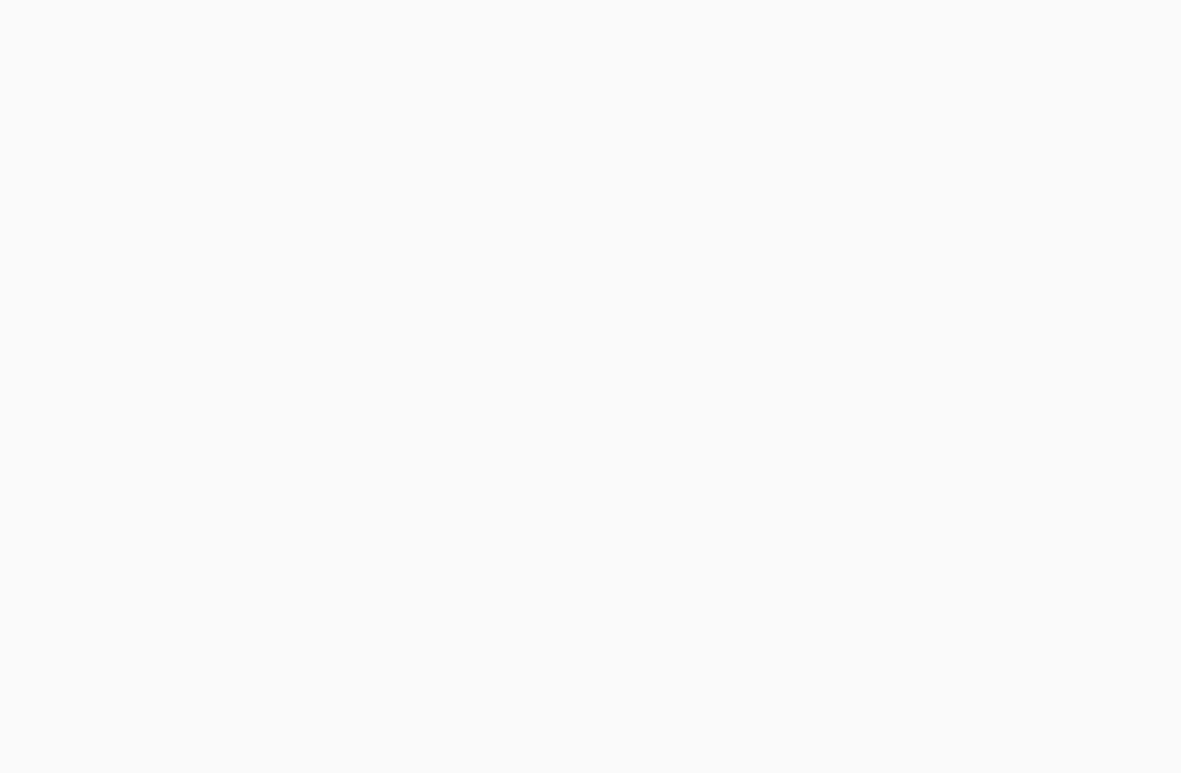 scroll, scrollTop: 1423, scrollLeft: 0, axis: vertical 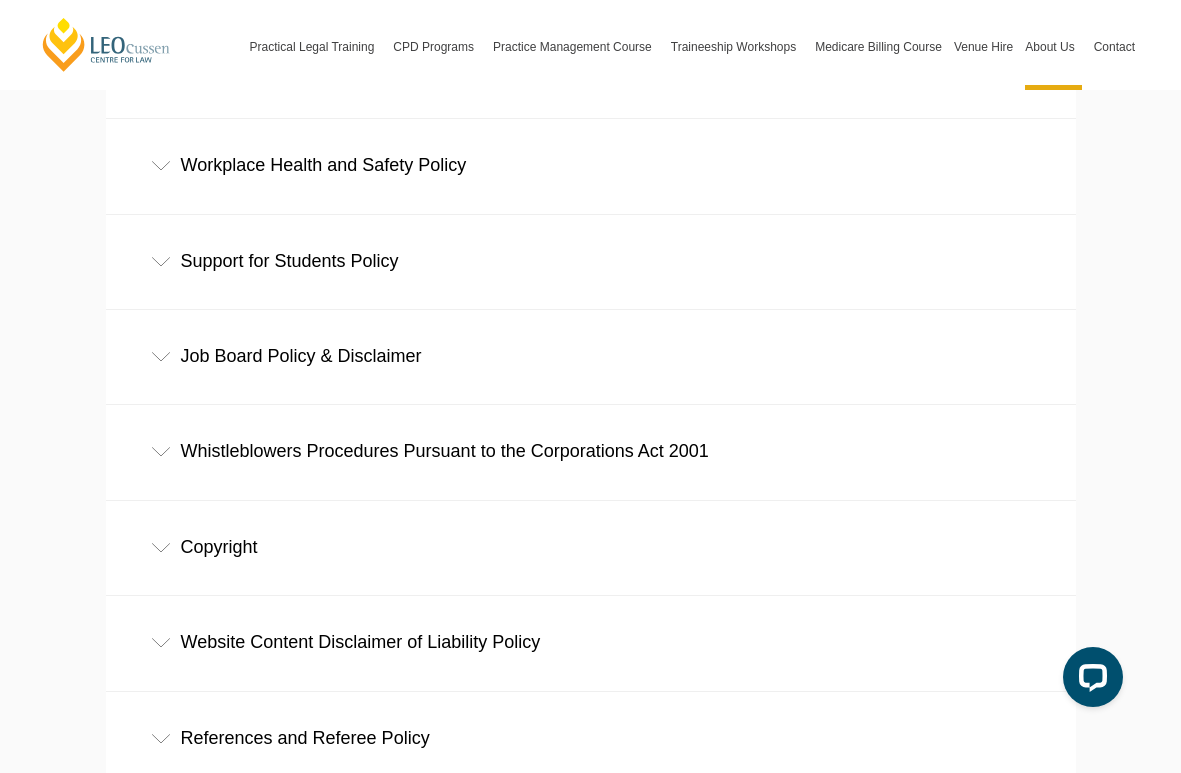 click on "Job Board Policy & Disclaimer" at bounding box center [591, 356] 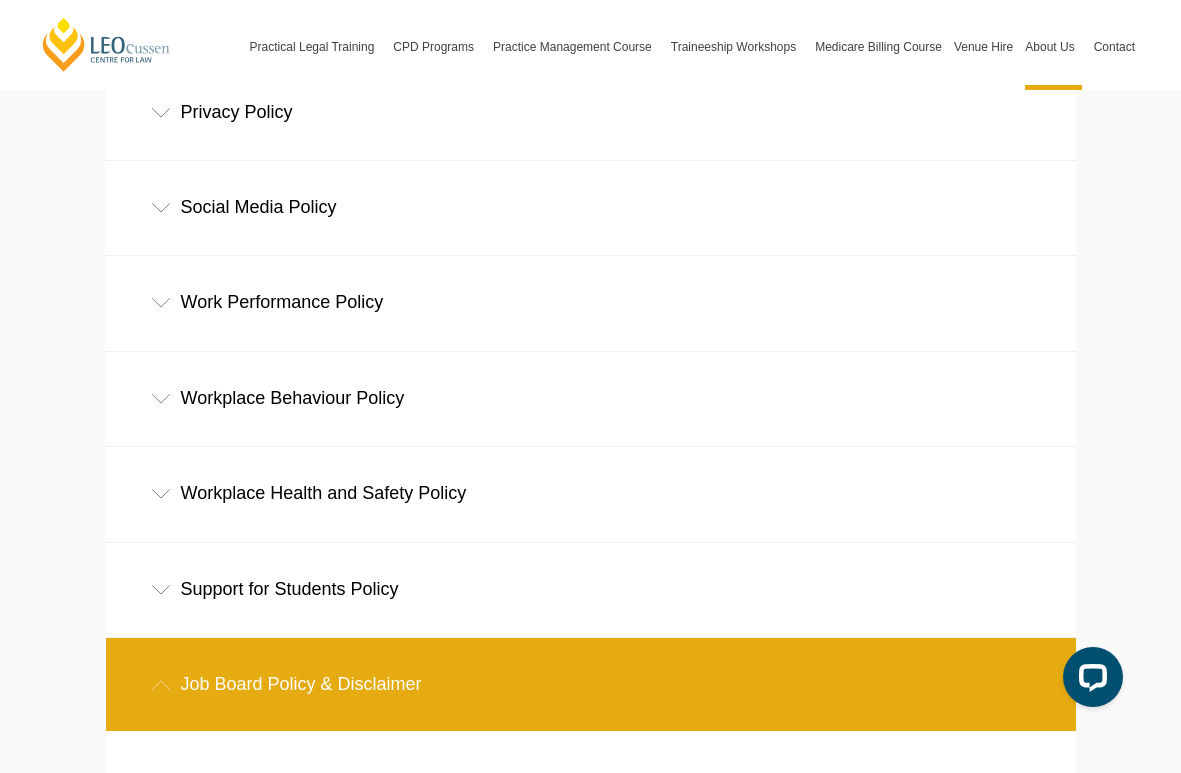 scroll, scrollTop: 1090, scrollLeft: 0, axis: vertical 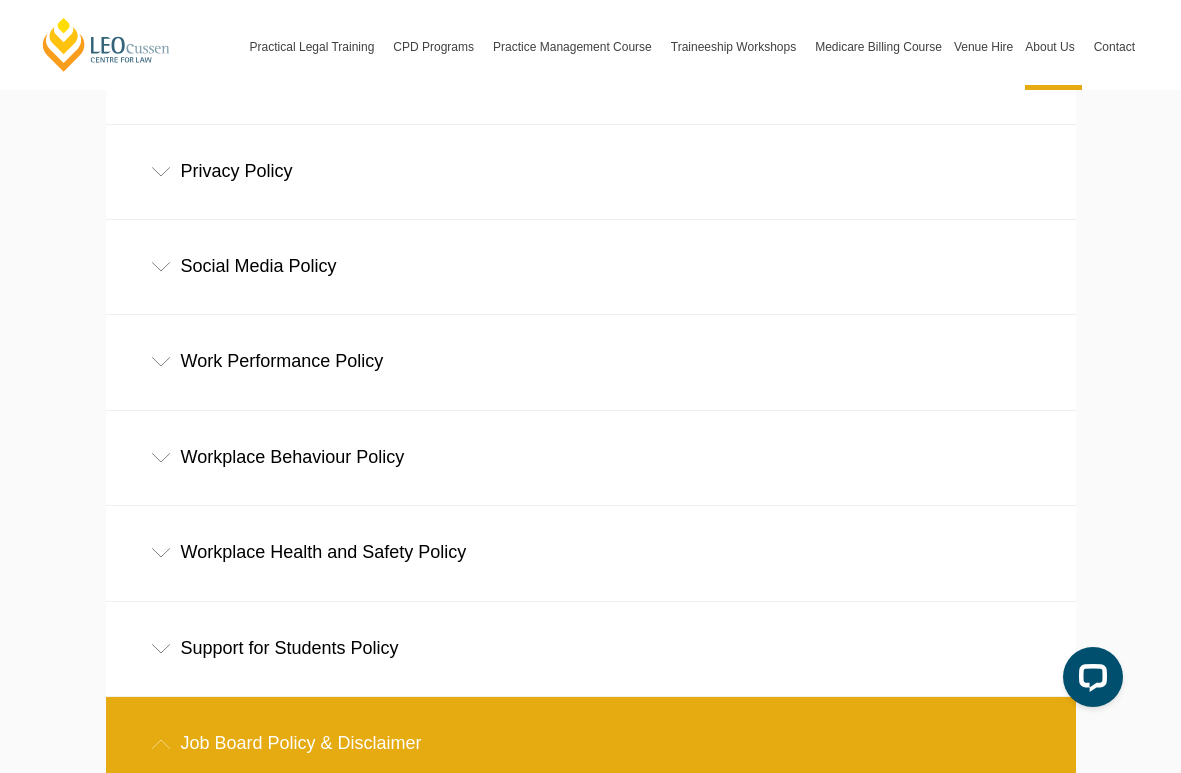 click on "Workplace Behaviour Policy" at bounding box center [591, 457] 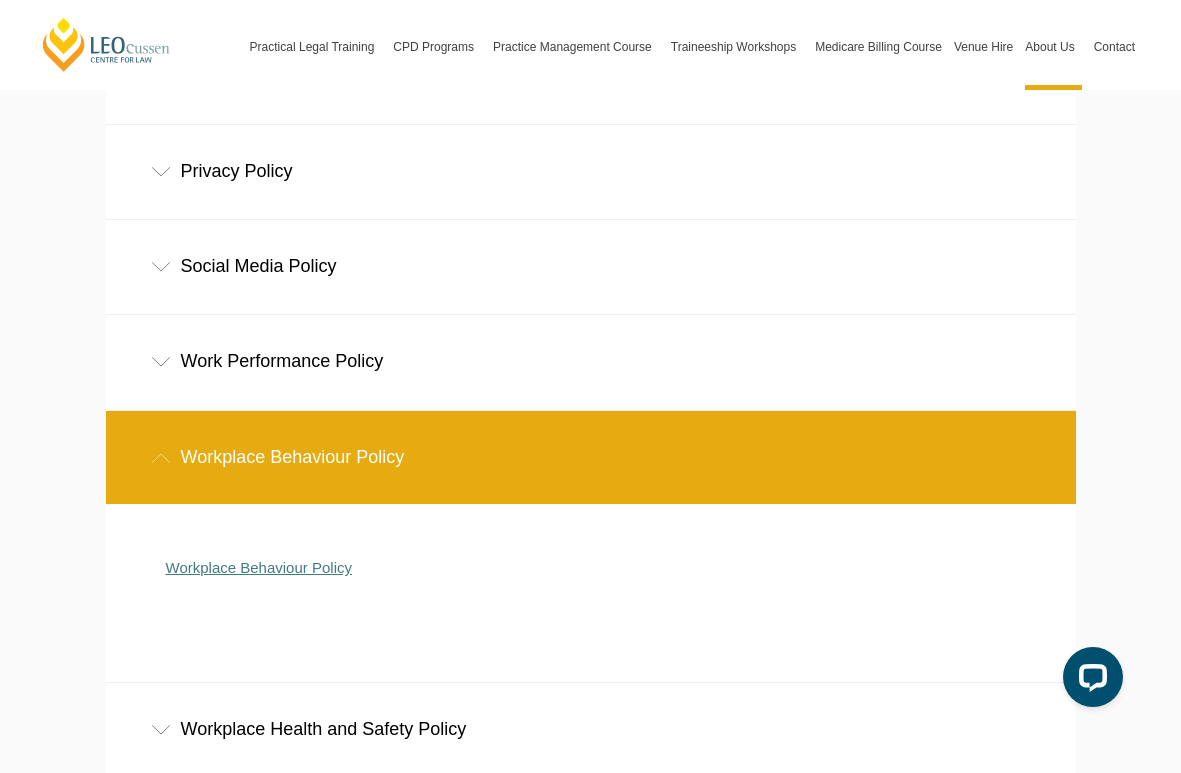 click on "Workplace Behaviour Policy" at bounding box center (259, 567) 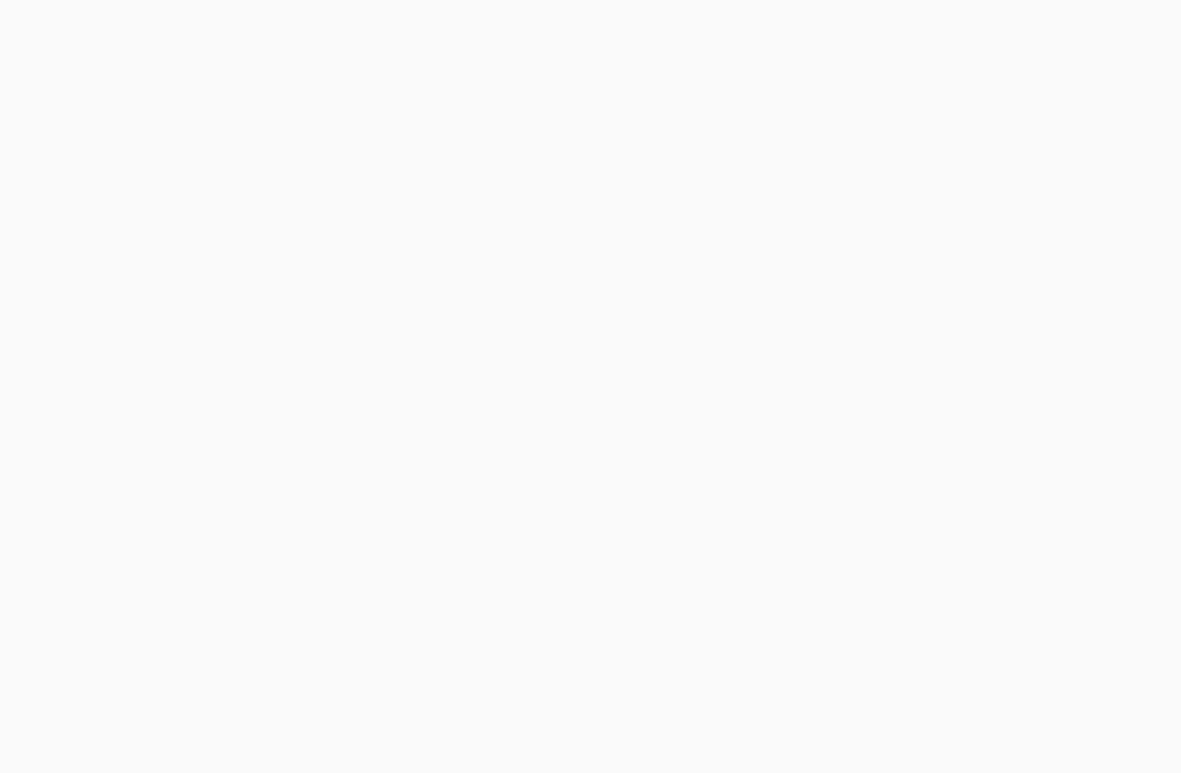 scroll, scrollTop: 1082, scrollLeft: 0, axis: vertical 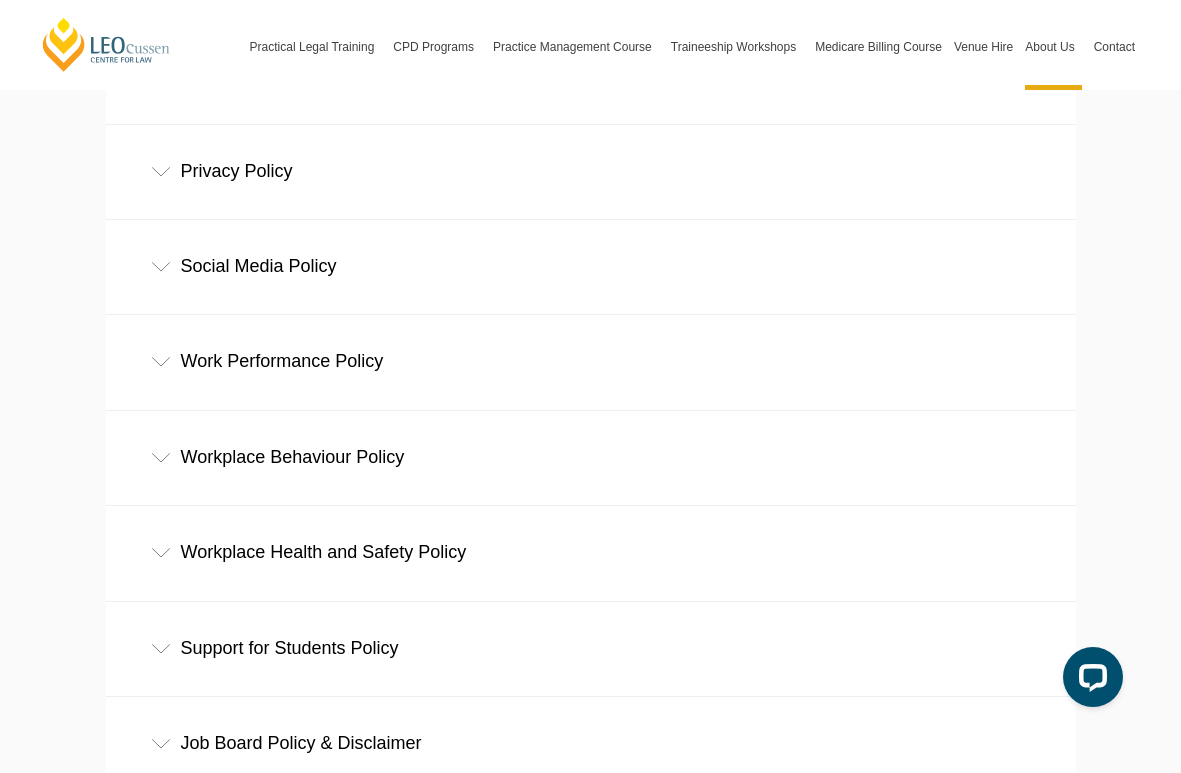 click on "Work Performance Policy" at bounding box center (591, 361) 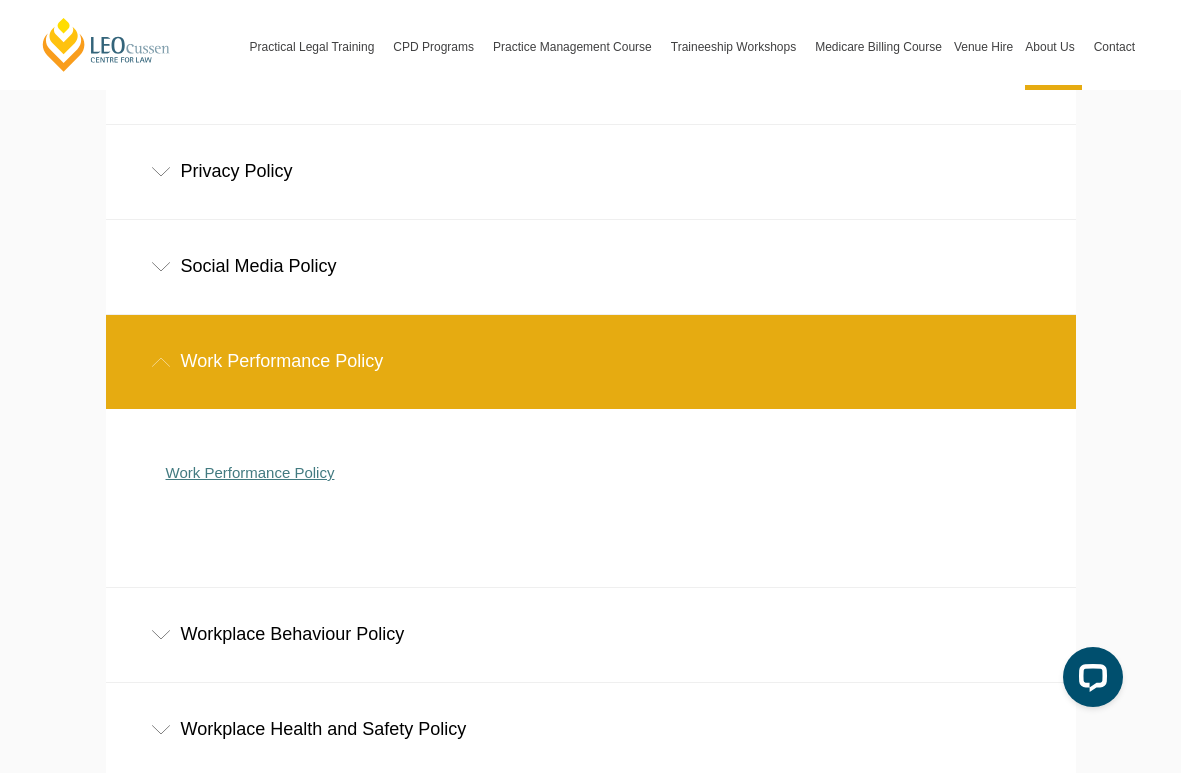 click on "Work Performance Policy" at bounding box center (250, 472) 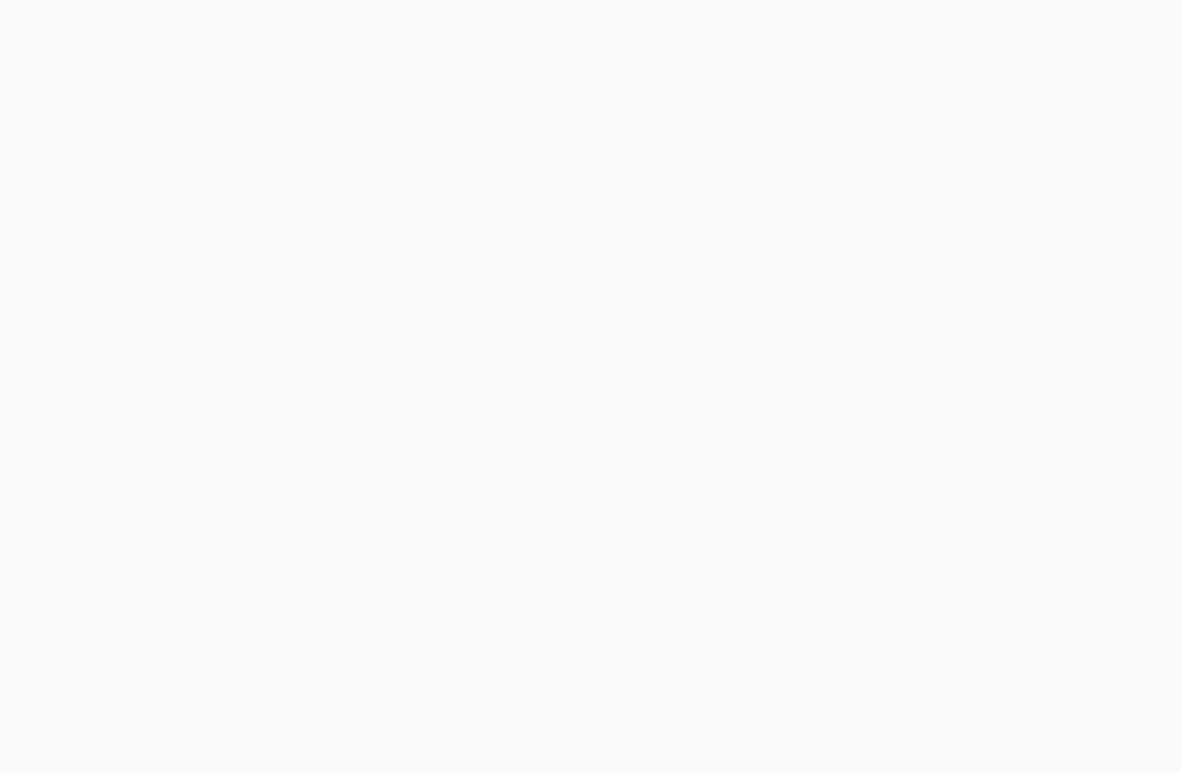 scroll, scrollTop: 712, scrollLeft: 0, axis: vertical 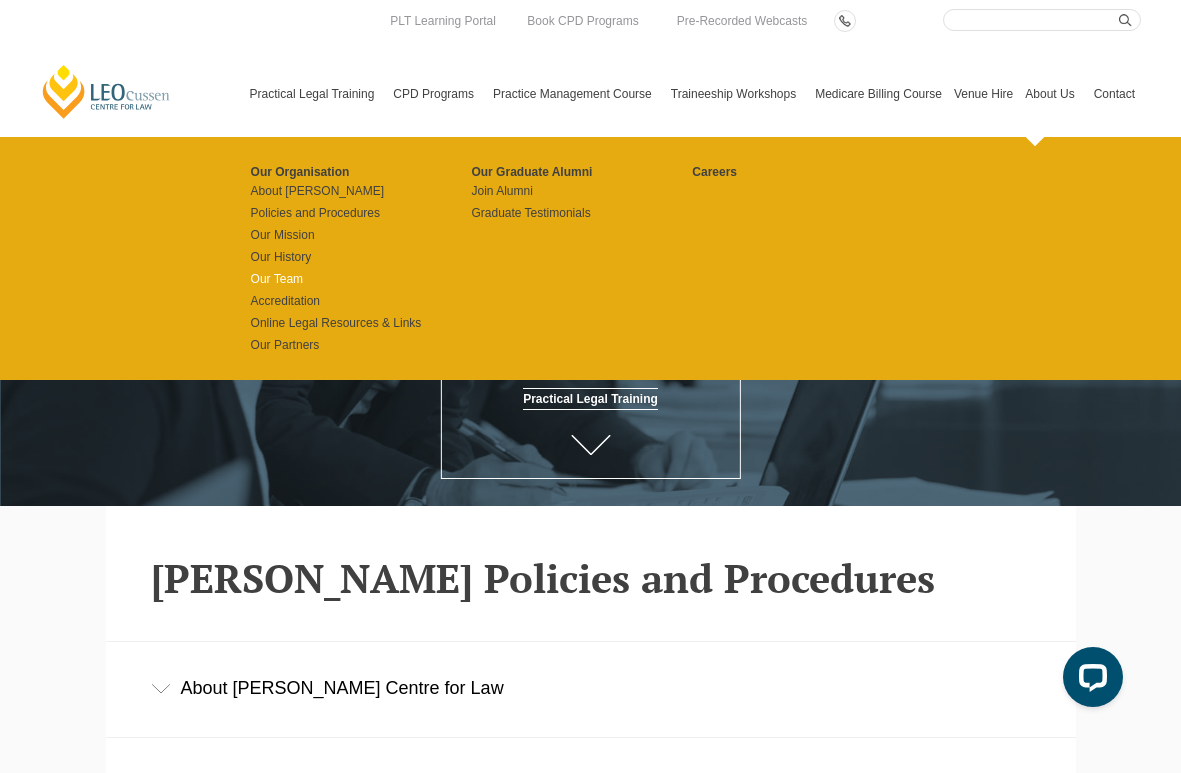 click on "Our Team" at bounding box center (354, 279) 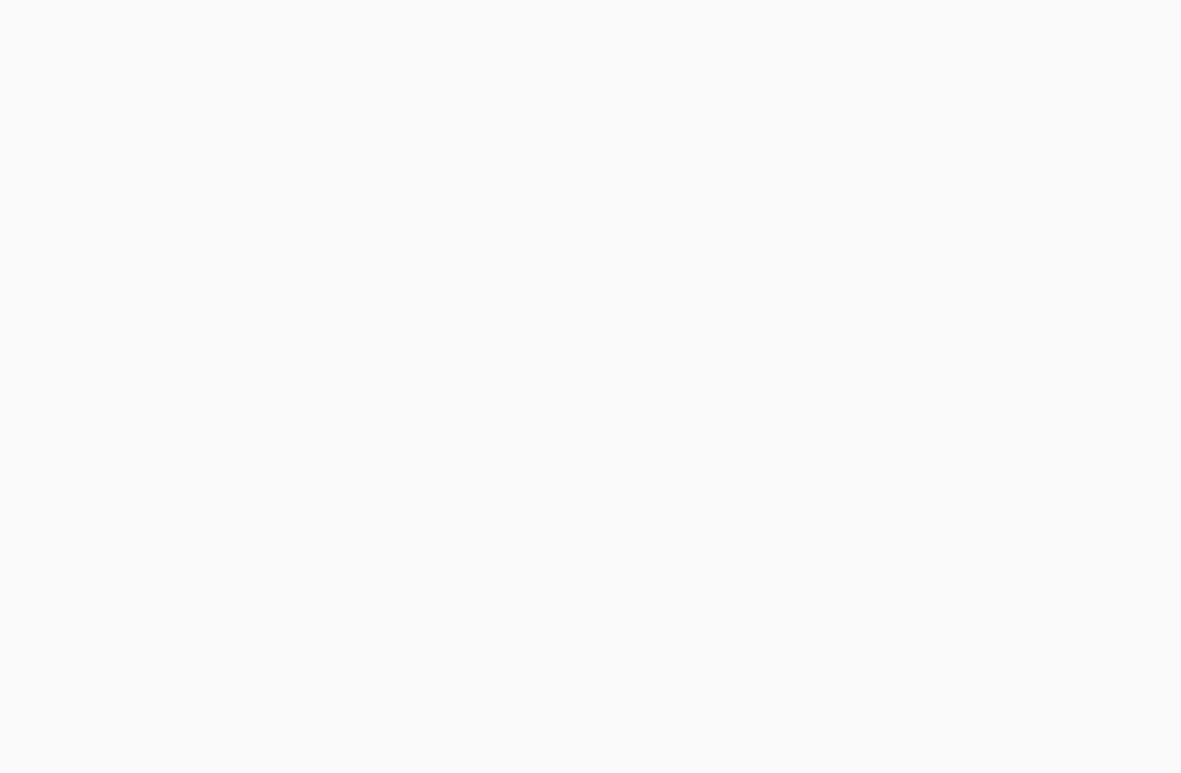 scroll, scrollTop: 0, scrollLeft: 0, axis: both 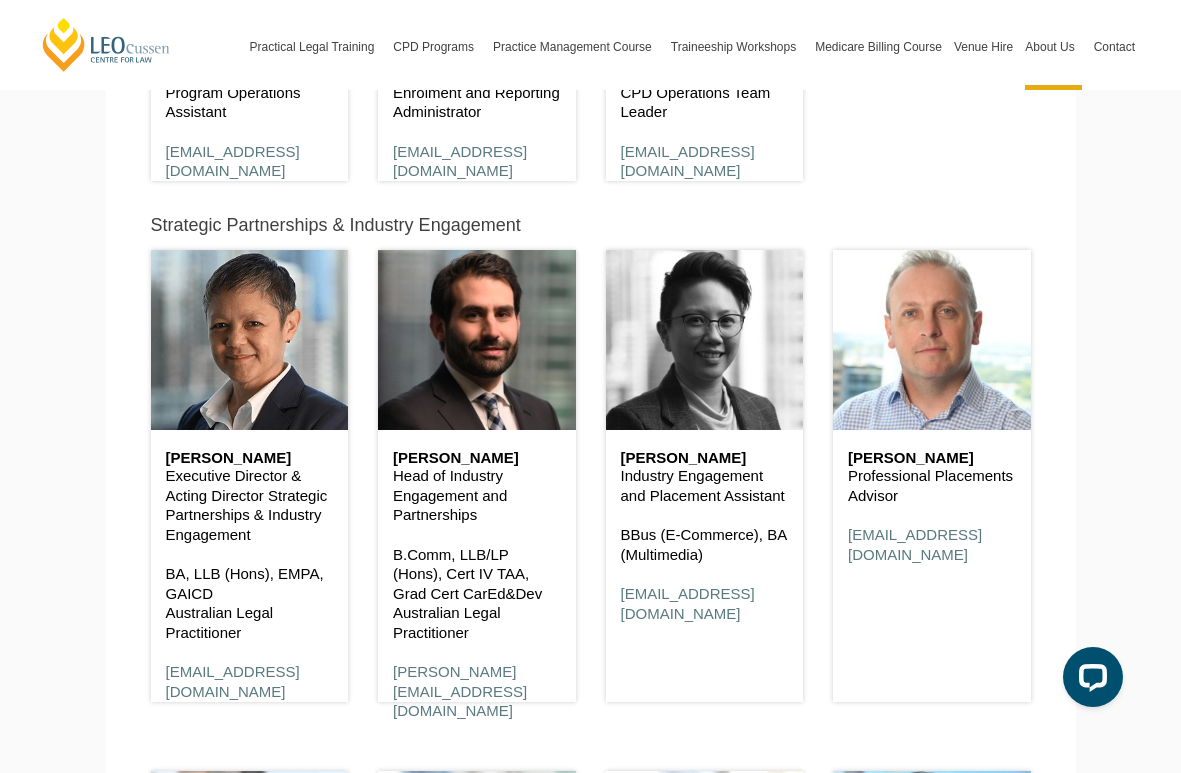 click at bounding box center [705, 340] 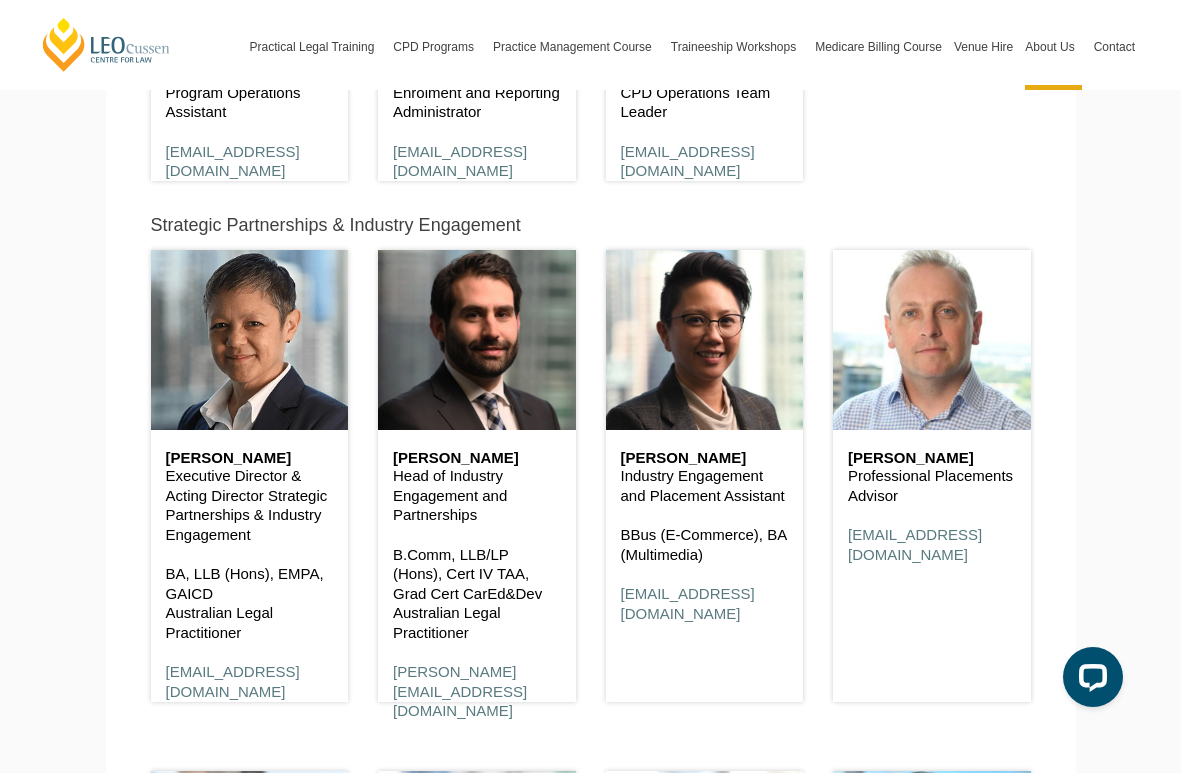 click on "Industry Engagement and Placement Assistant" at bounding box center (705, 485) 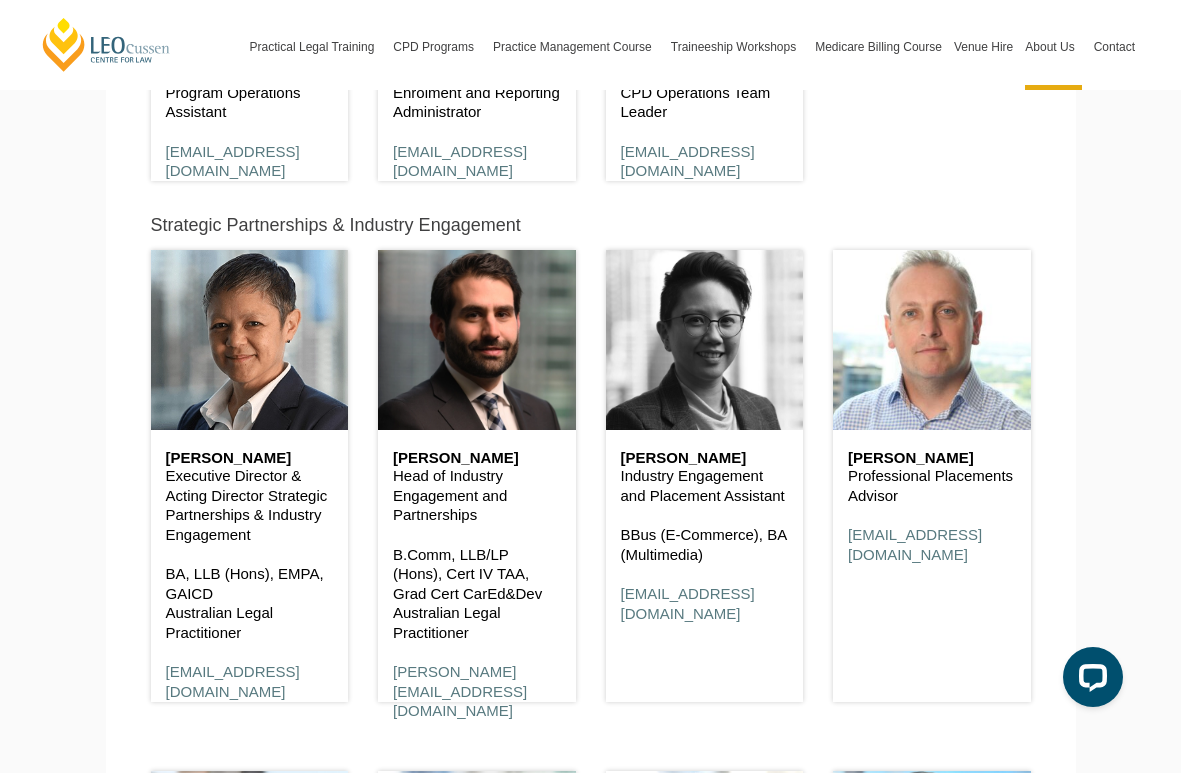 click at bounding box center (705, 340) 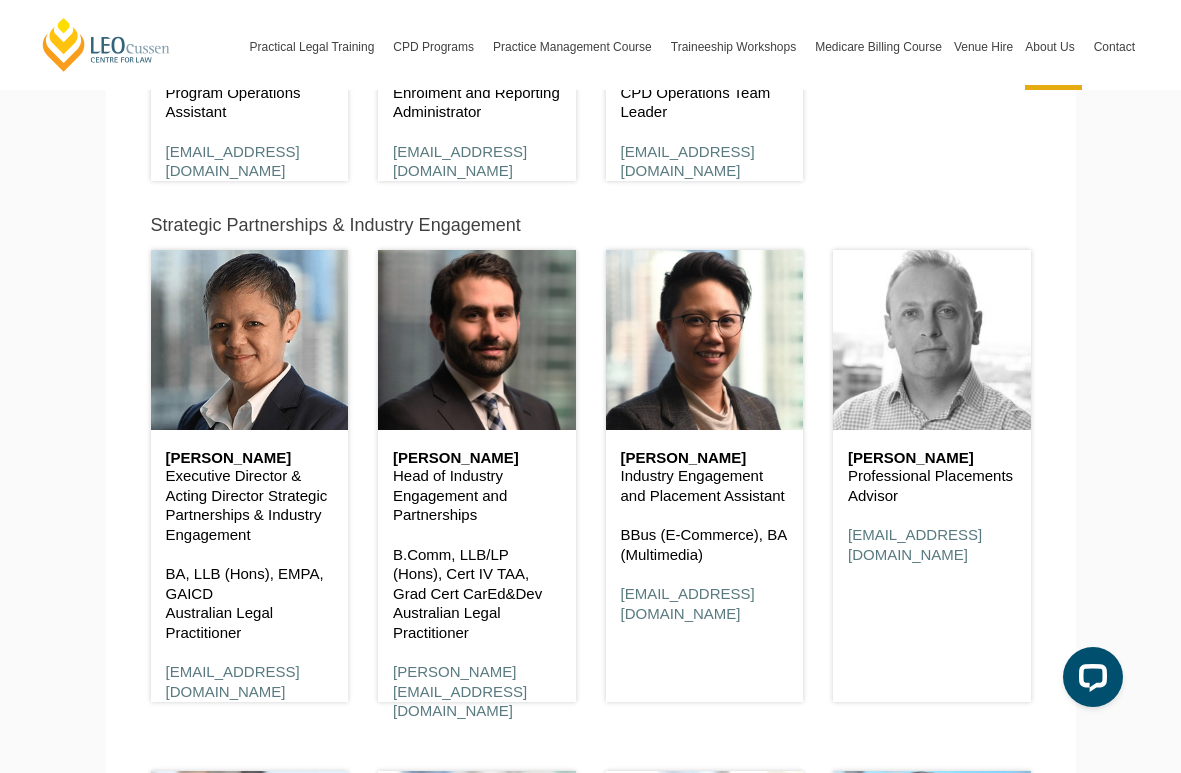 click at bounding box center (932, 340) 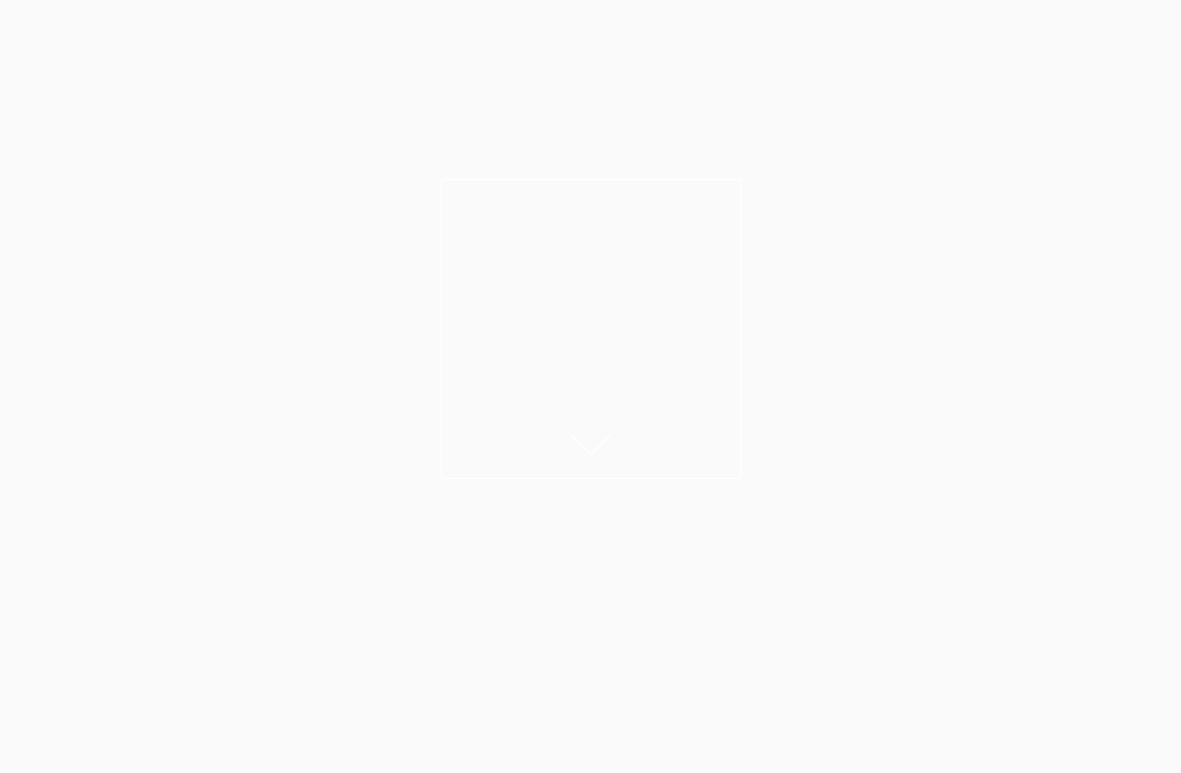 scroll, scrollTop: 0, scrollLeft: 0, axis: both 